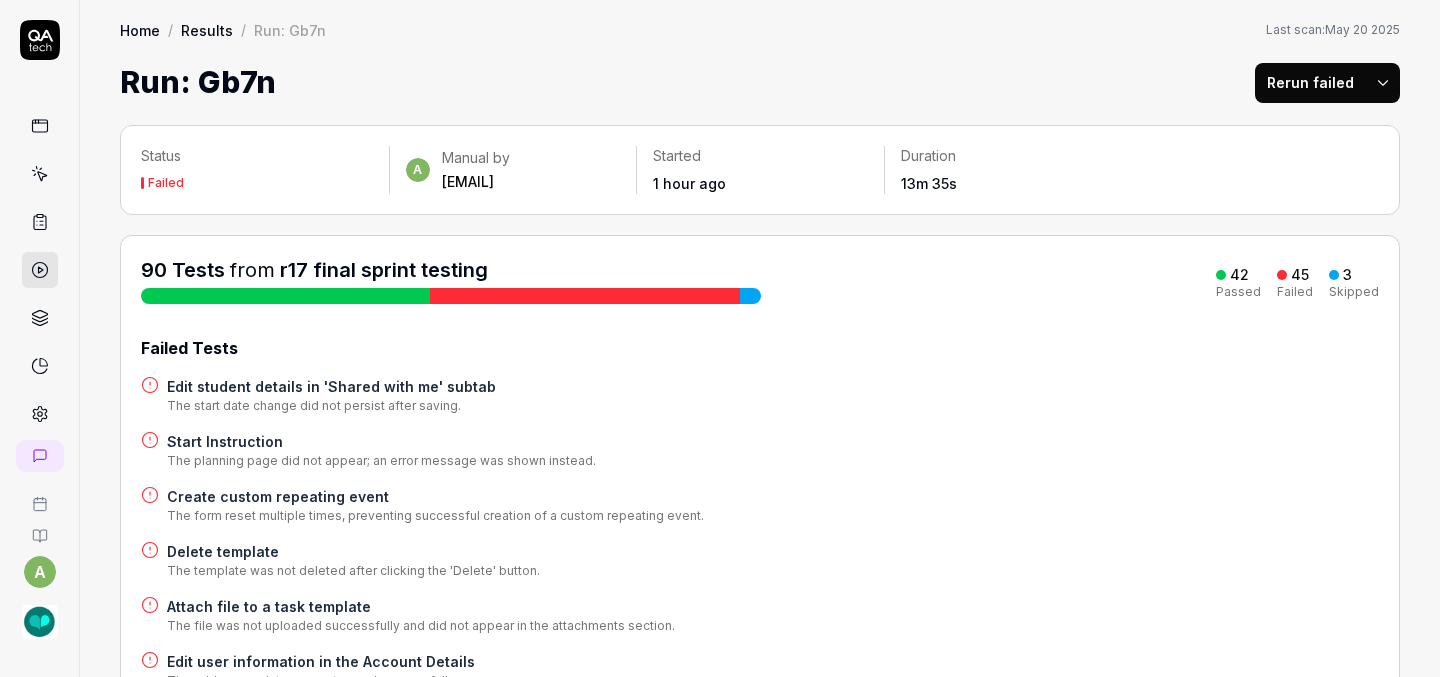scroll, scrollTop: 0, scrollLeft: 0, axis: both 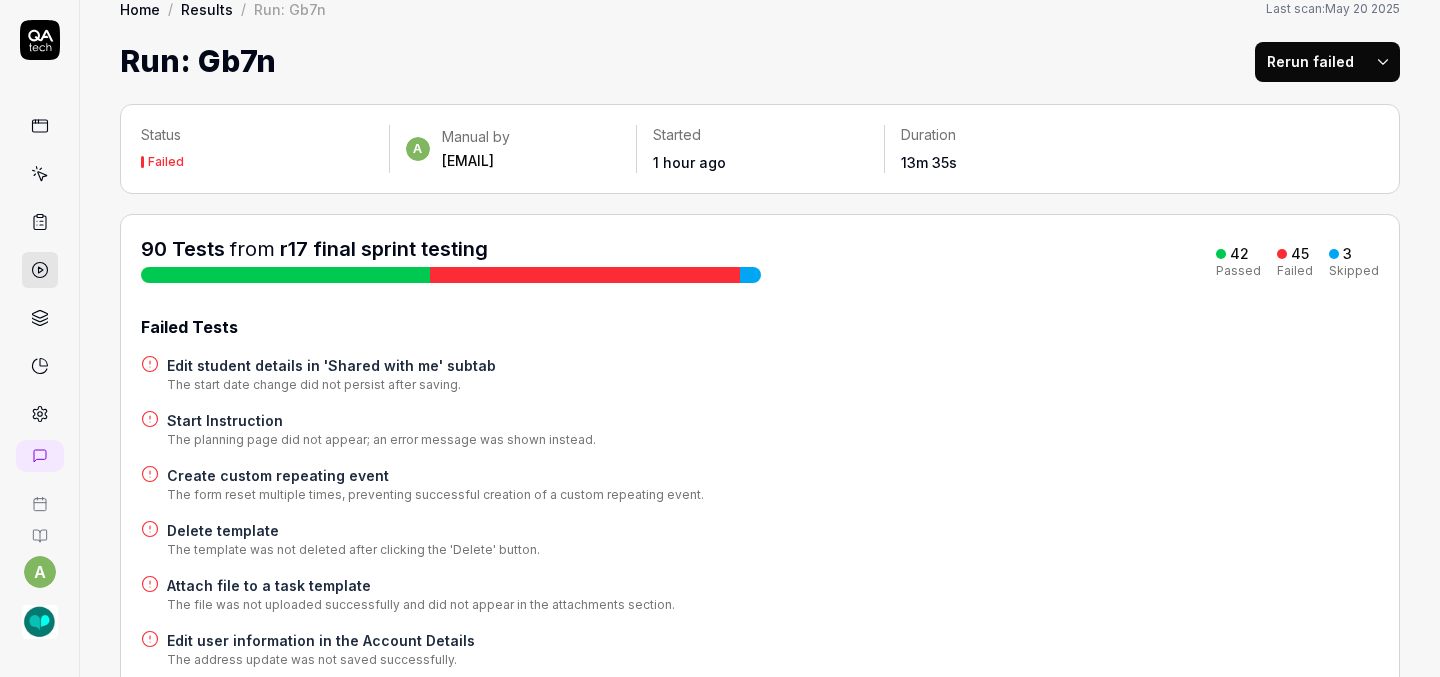 click on "Edit student details in 'Shared with me' subtab" at bounding box center (331, 365) 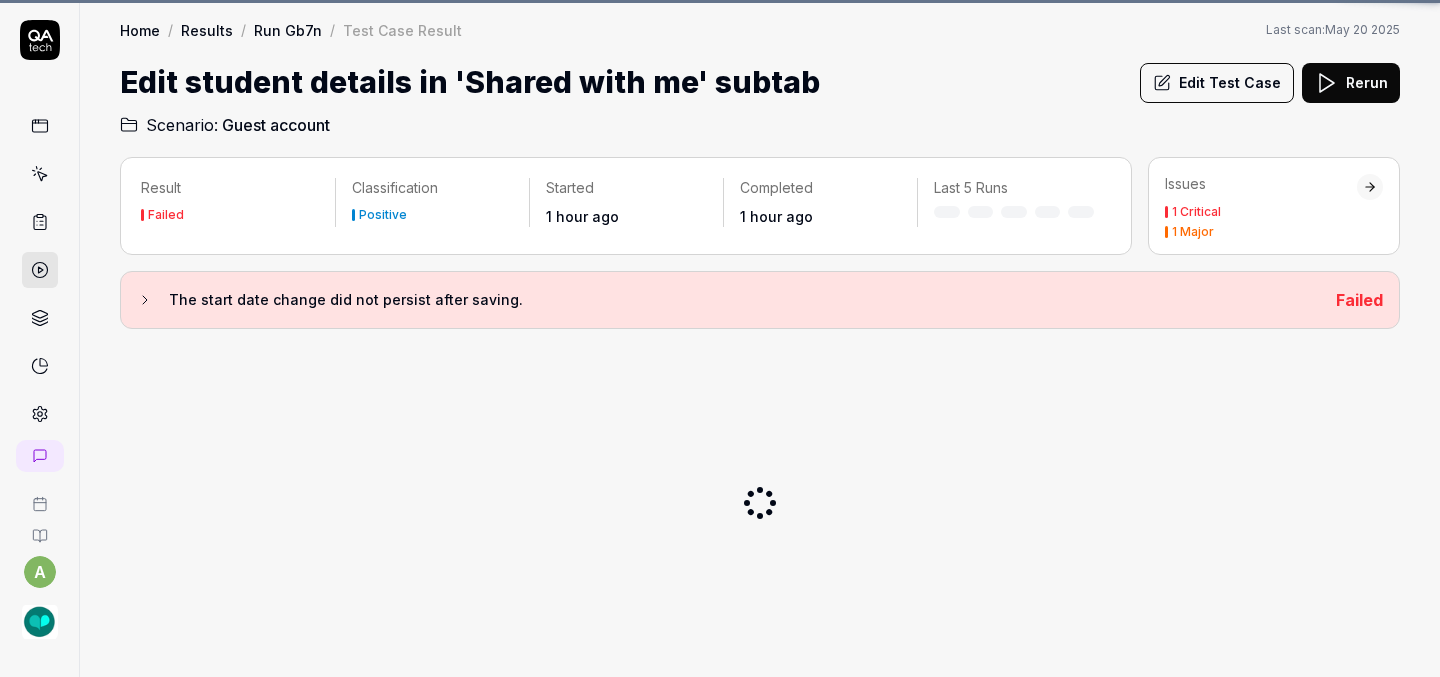 scroll, scrollTop: 0, scrollLeft: 0, axis: both 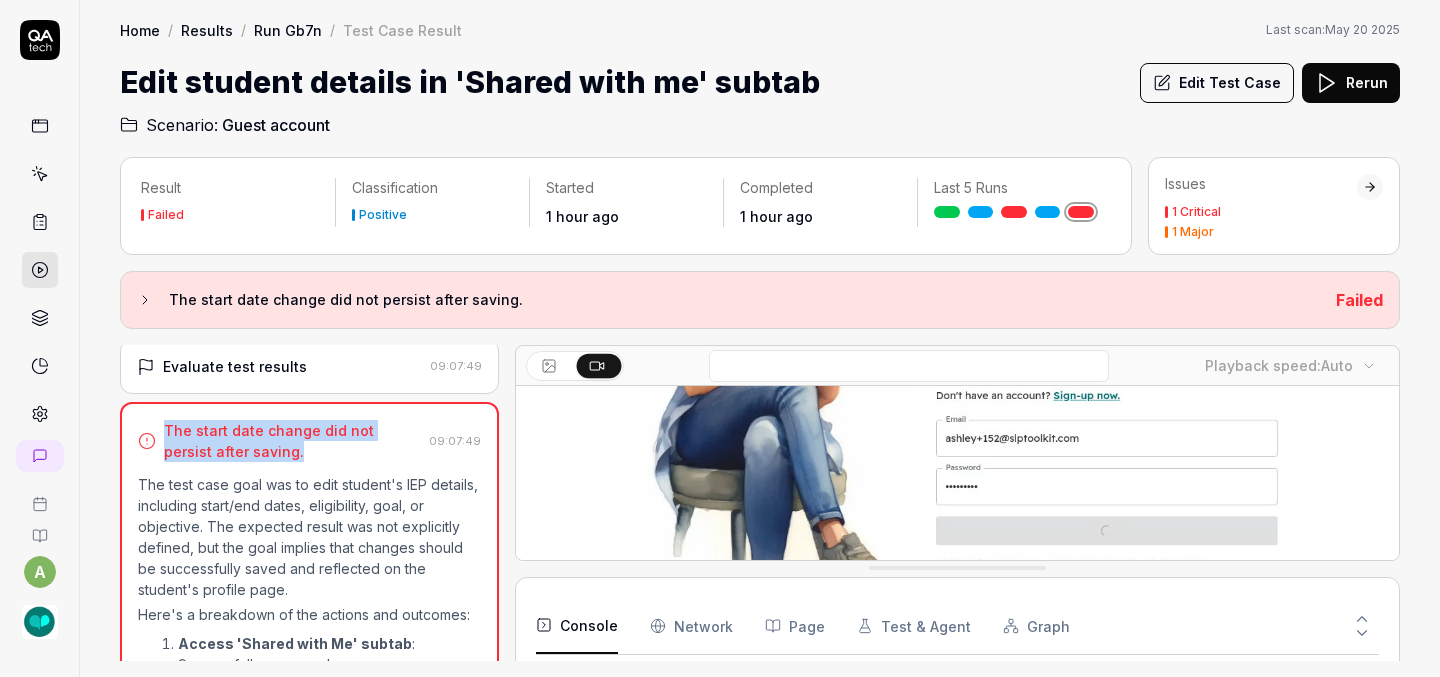 drag, startPoint x: 266, startPoint y: 444, endPoint x: 160, endPoint y: 429, distance: 107.05606 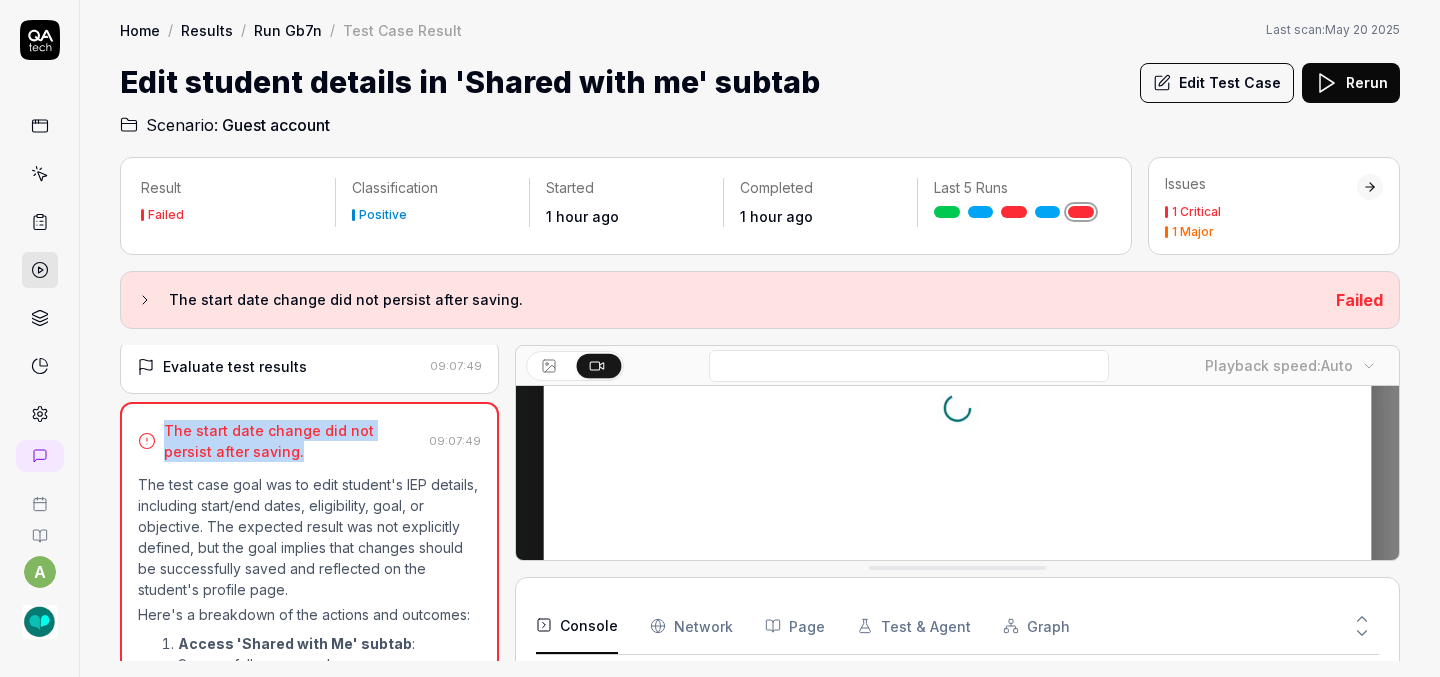 click on "The start date change did not persist after saving." at bounding box center [279, 441] 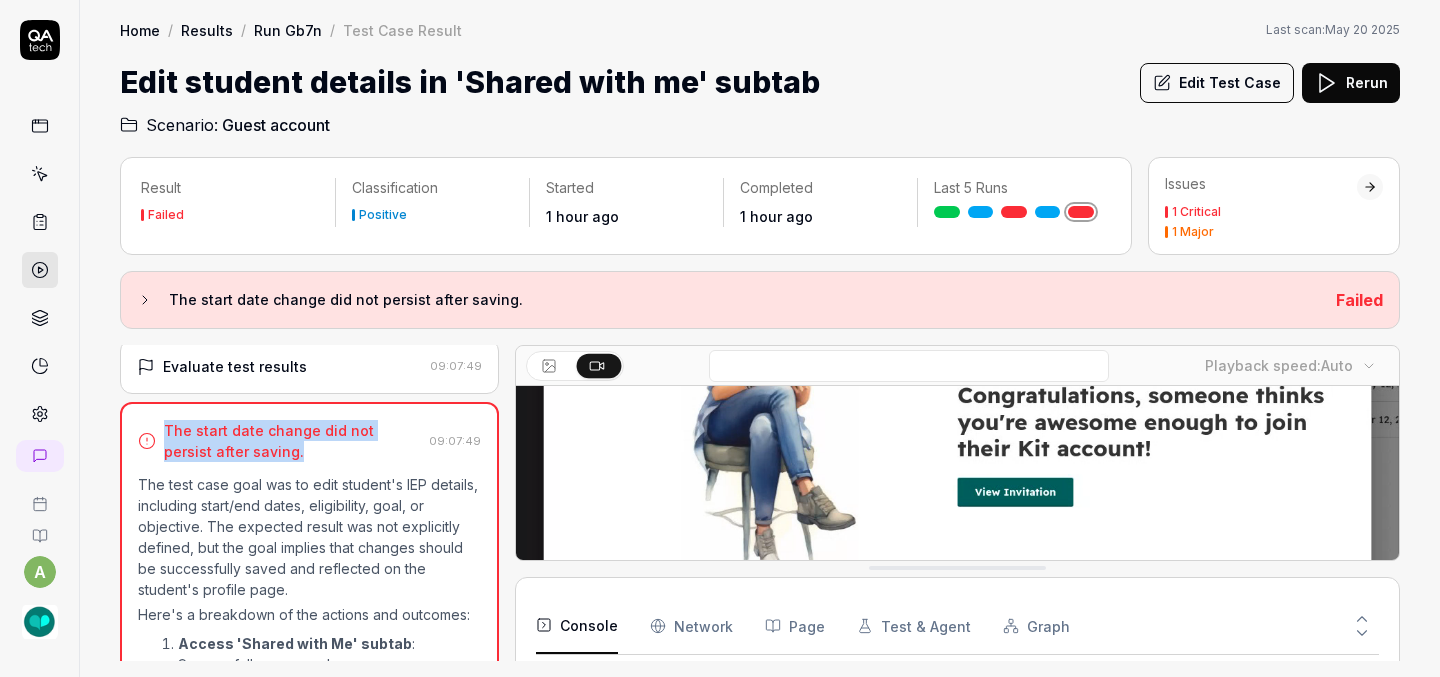 copy on "The start date change did not persist after saving." 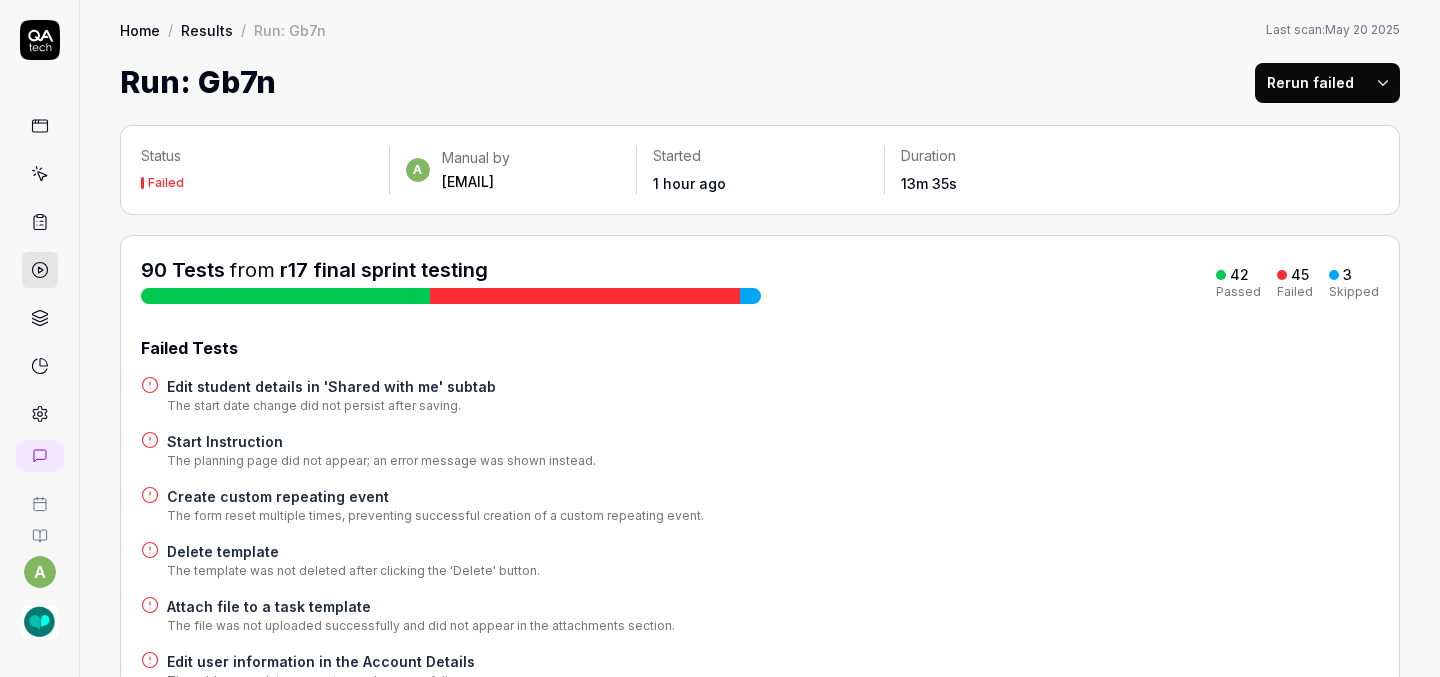 click on "Start Instruction" at bounding box center [381, 441] 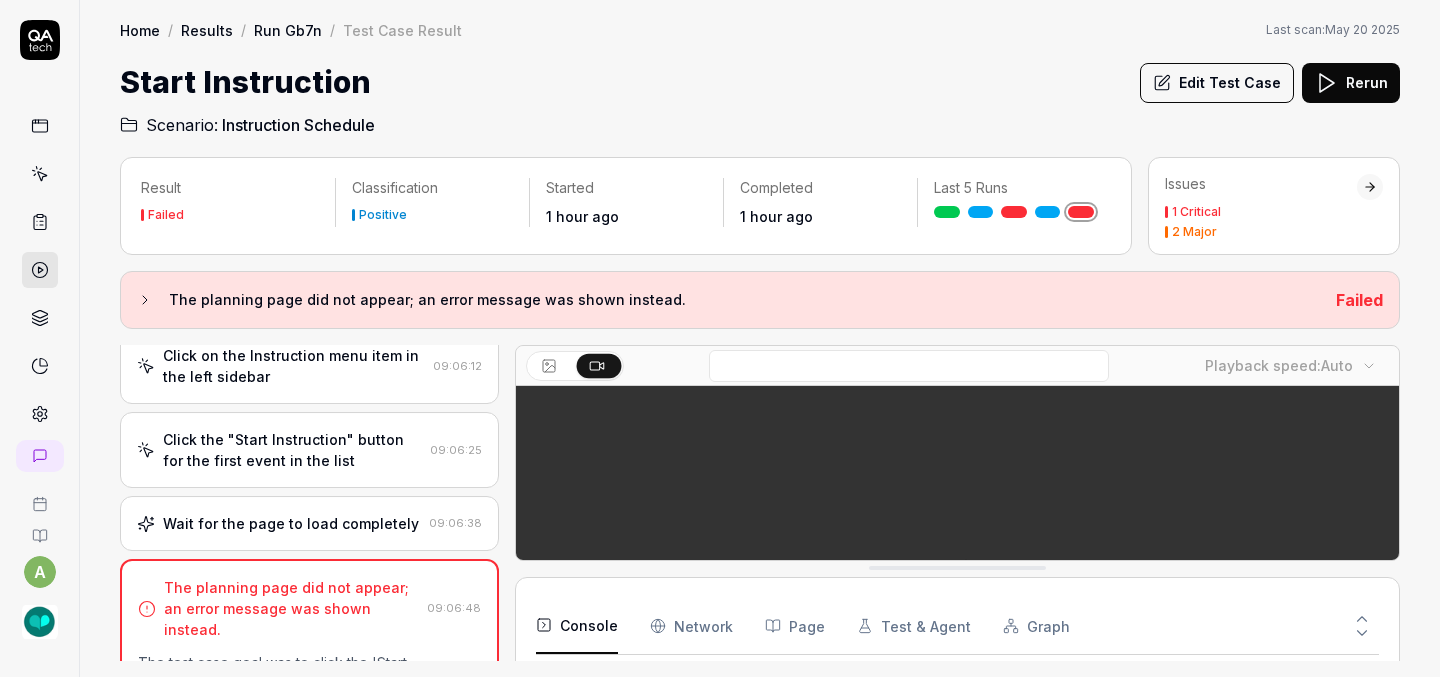 scroll, scrollTop: 626, scrollLeft: 0, axis: vertical 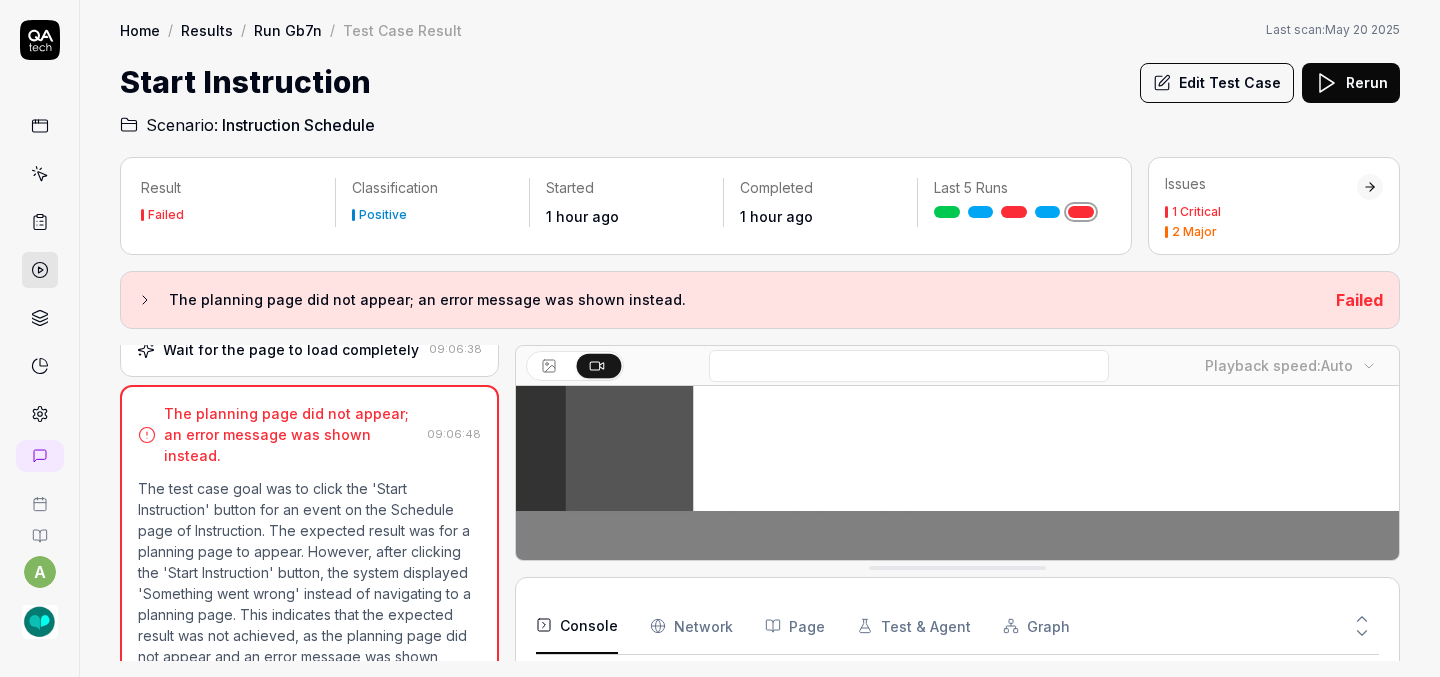 drag, startPoint x: 1027, startPoint y: 572, endPoint x: 1027, endPoint y: 606, distance: 34 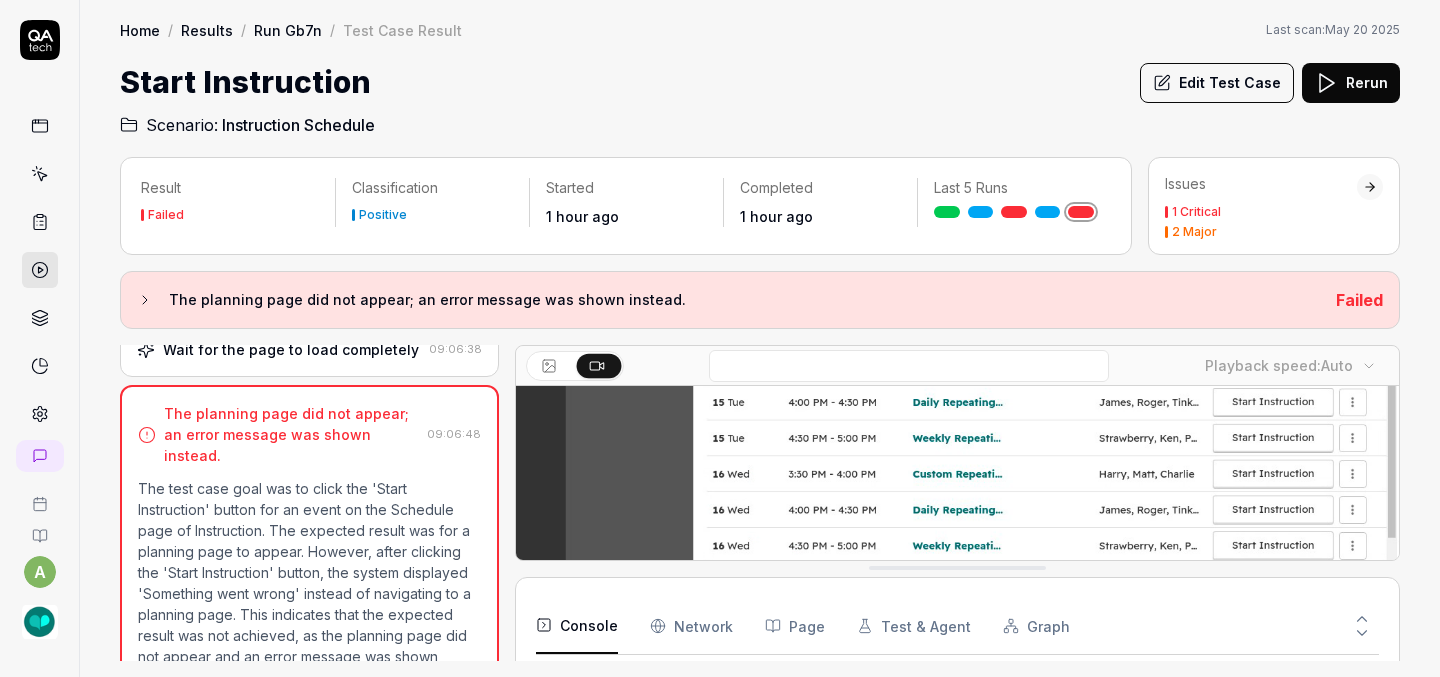 scroll, scrollTop: 0, scrollLeft: 0, axis: both 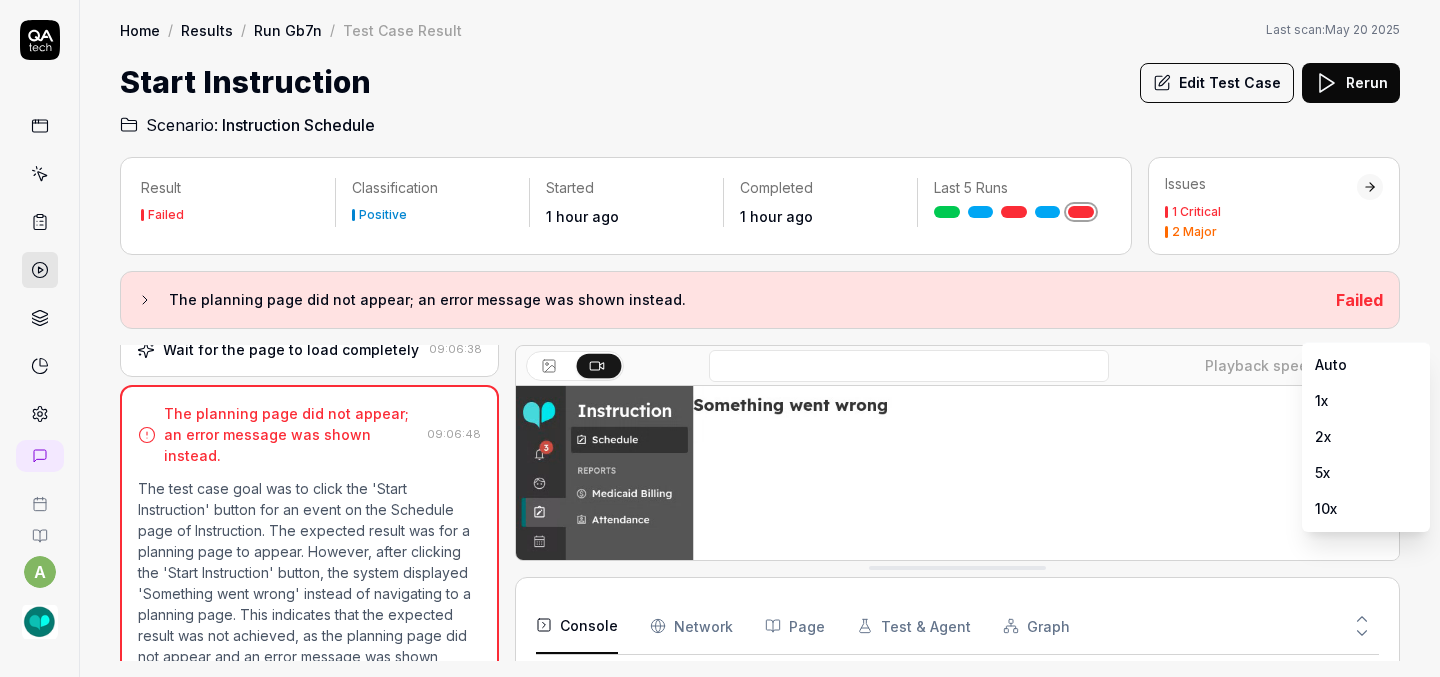 click on "a Home / Results / Run Gb7n / Test Case Result Home / Results / Run Gb7n / Test Case Result Last scan:  May 20 2025 Start Instruction Edit Test Case Rerun Scenario: Instruction Schedule Result Failed Classification Positive Started 1 hour ago Completed 1 hour ago Last 5 Runs Issues 1   Critical 2   Major The planning page did not appear; an error message was shown instead. Failed Open browser 09:05:18 Staging https://kit-env-staging-slptk.vercel.app/auth/login Enter the provided email address 09:05:23 Enter the provided password 09:05:34 Click the Sign in button 09:05:45 Wait for the login process to complete 09:05:58 Click on the Instruction menu item in the left sidebar 09:06:12 Click the "Start Instruction" button for the first event in the list 09:06:25 Wait for the page to load completely 09:06:38 The planning page did not appear; an error message was shown instead. 09:06:48   Playback speed:  Auto Console Network Page Test & Agent Graph 6   Total Deprecated API for given entry type. updating students" at bounding box center (720, 338) 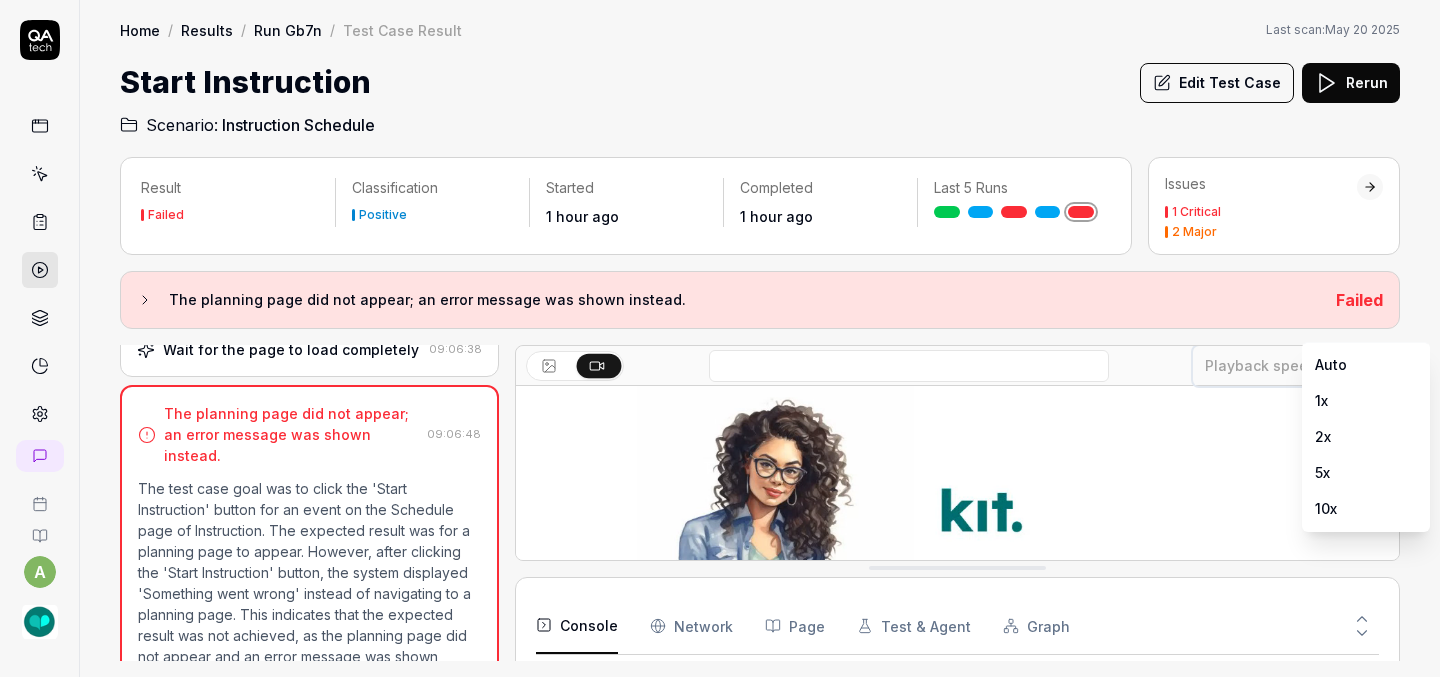 click on "a Home / Results / Run Gb7n / Test Case Result Home / Results / Run Gb7n / Test Case Result Last scan:  May 20 2025 Start Instruction Edit Test Case Rerun Scenario: Instruction Schedule Result Failed Classification Positive Started 1 hour ago Completed 1 hour ago Last 5 Runs Issues 1   Critical 2   Major The planning page did not appear; an error message was shown instead. Failed Open browser 09:05:18 Staging https://kit-env-staging-slptk.vercel.app/auth/login Enter the provided email address 09:05:23 Enter the provided password 09:05:34 Click the Sign in button 09:05:45 Wait for the login process to complete 09:05:58 Click on the Instruction menu item in the left sidebar 09:06:12 Click the "Start Instruction" button for the first event in the list 09:06:25 Wait for the page to load completely 09:06:38 The planning page did not appear; an error message was shown instead. 09:06:48   Playback speed:  Auto Console Network Page Test & Agent Graph 6   Total Deprecated API for given entry type. updating students" at bounding box center [720, 338] 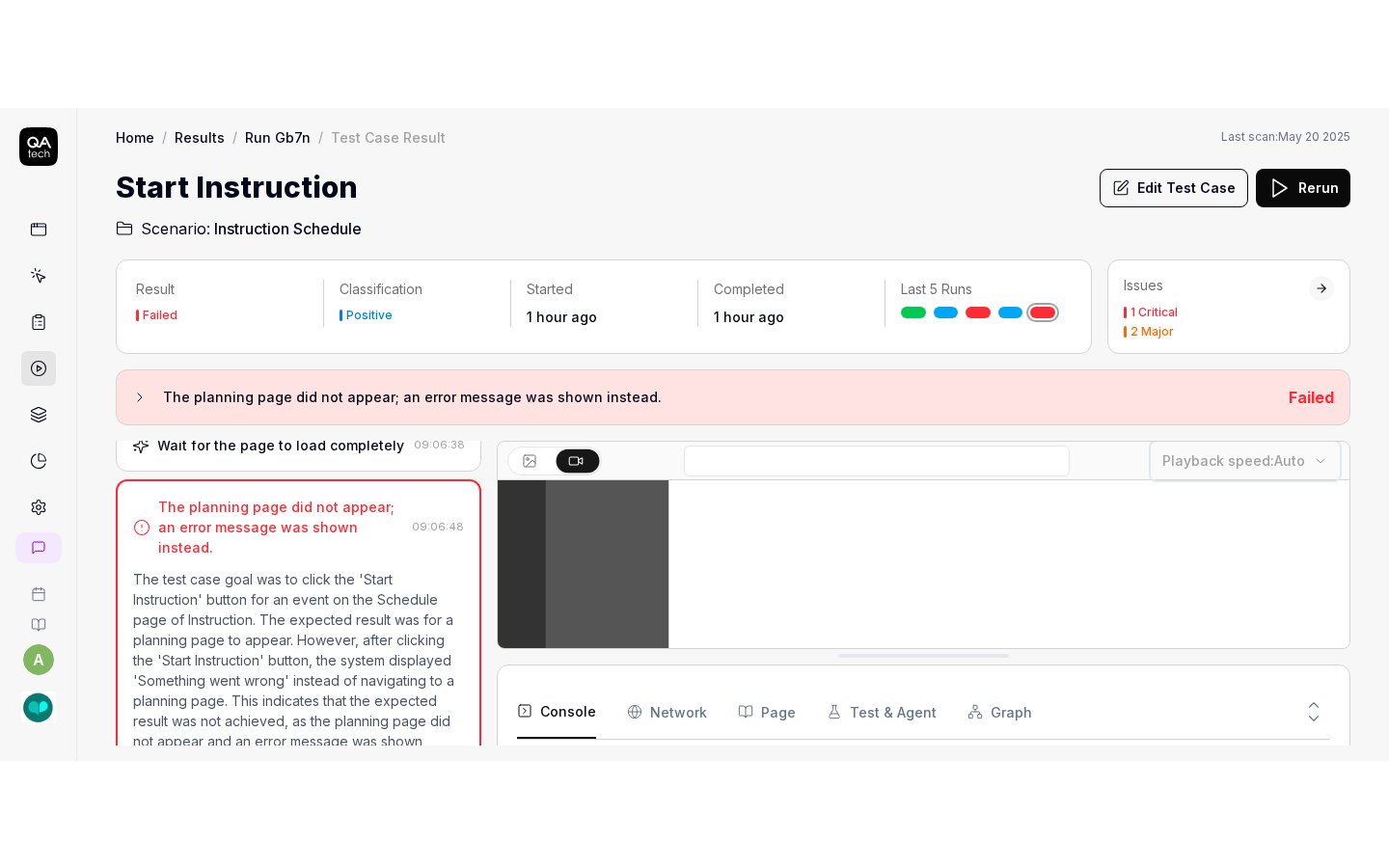 scroll, scrollTop: 354, scrollLeft: 0, axis: vertical 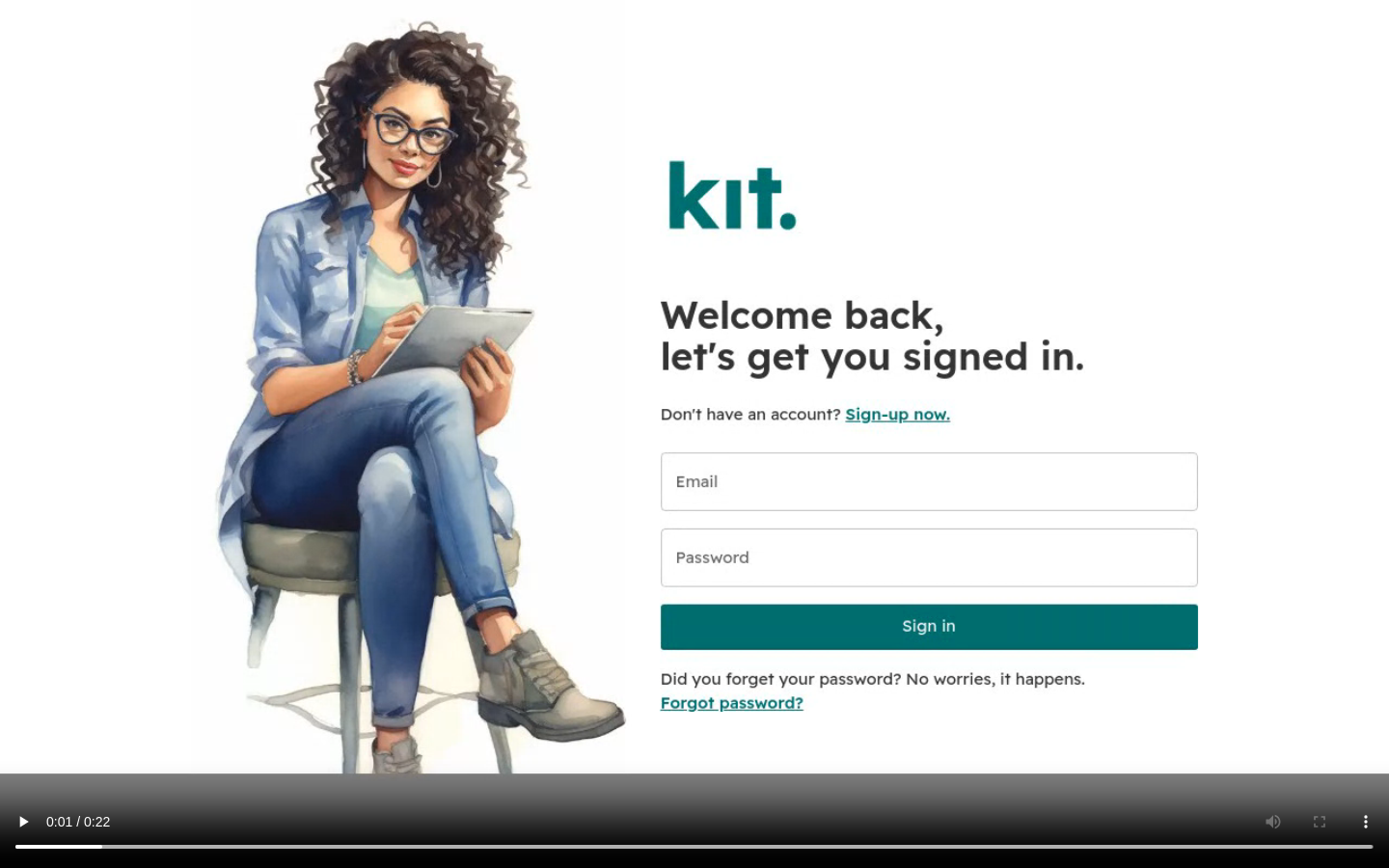 type 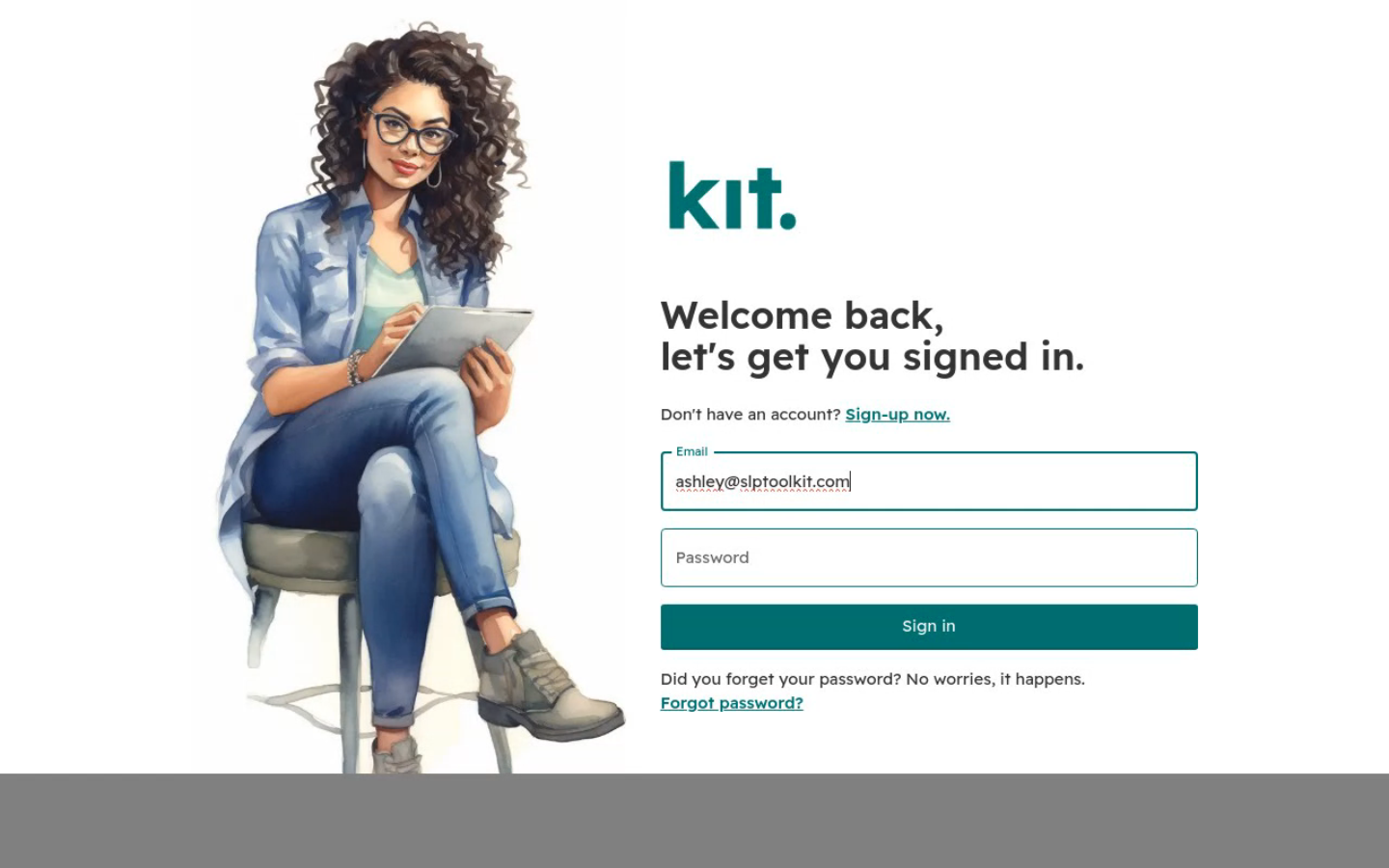 click at bounding box center (694, 434) 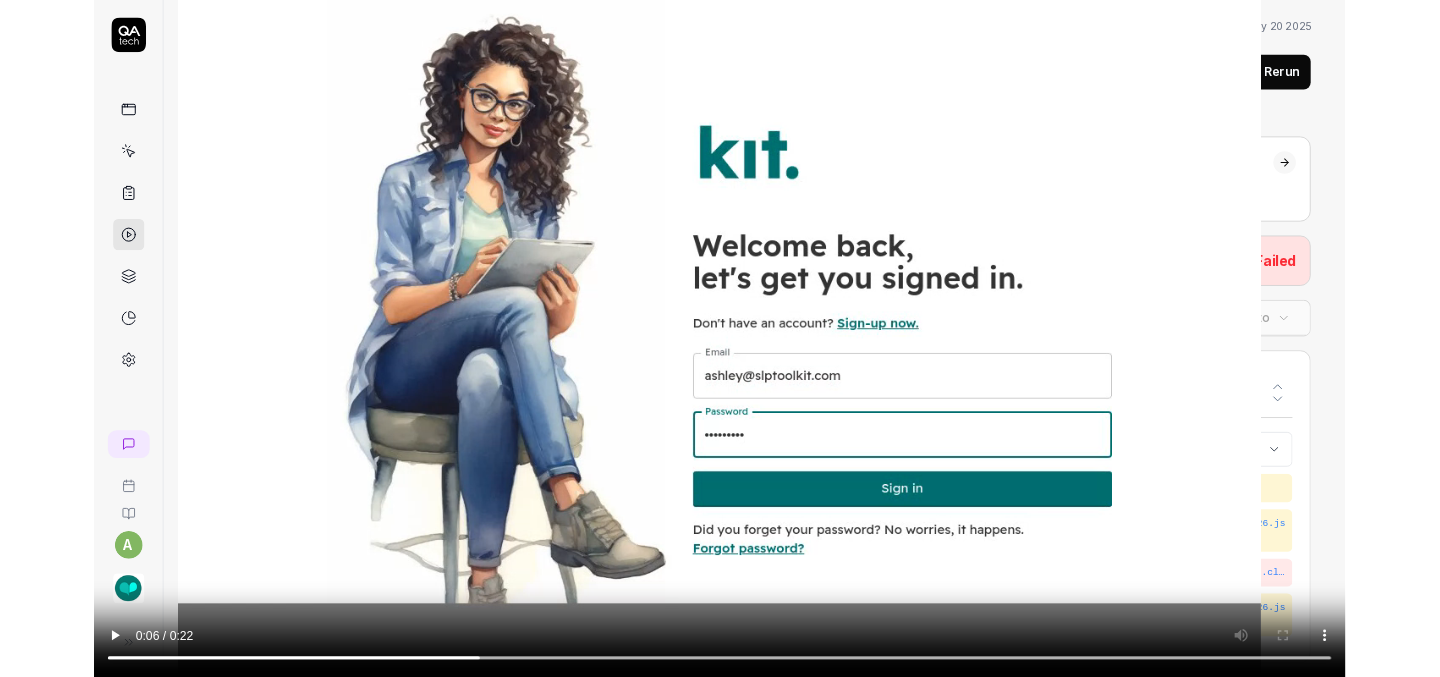 scroll, scrollTop: 557, scrollLeft: 0, axis: vertical 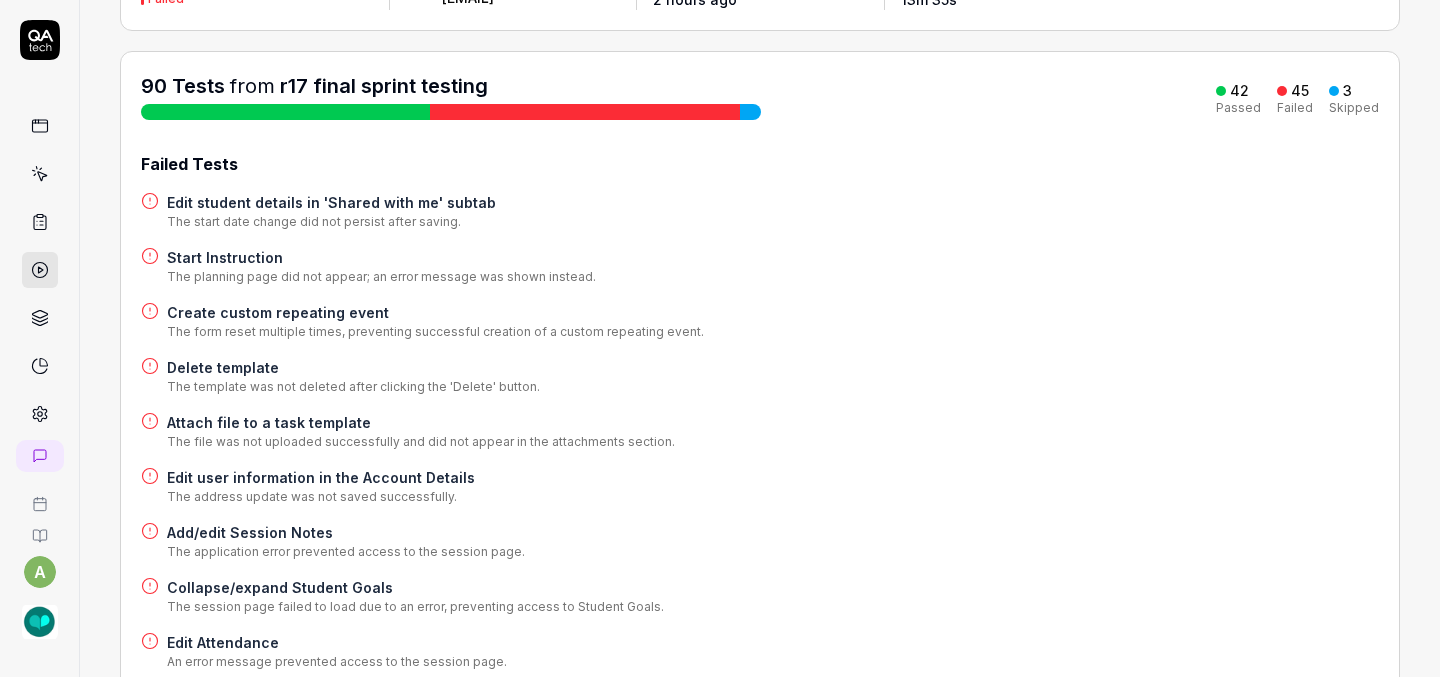 click on "Create custom repeating event" at bounding box center (435, 312) 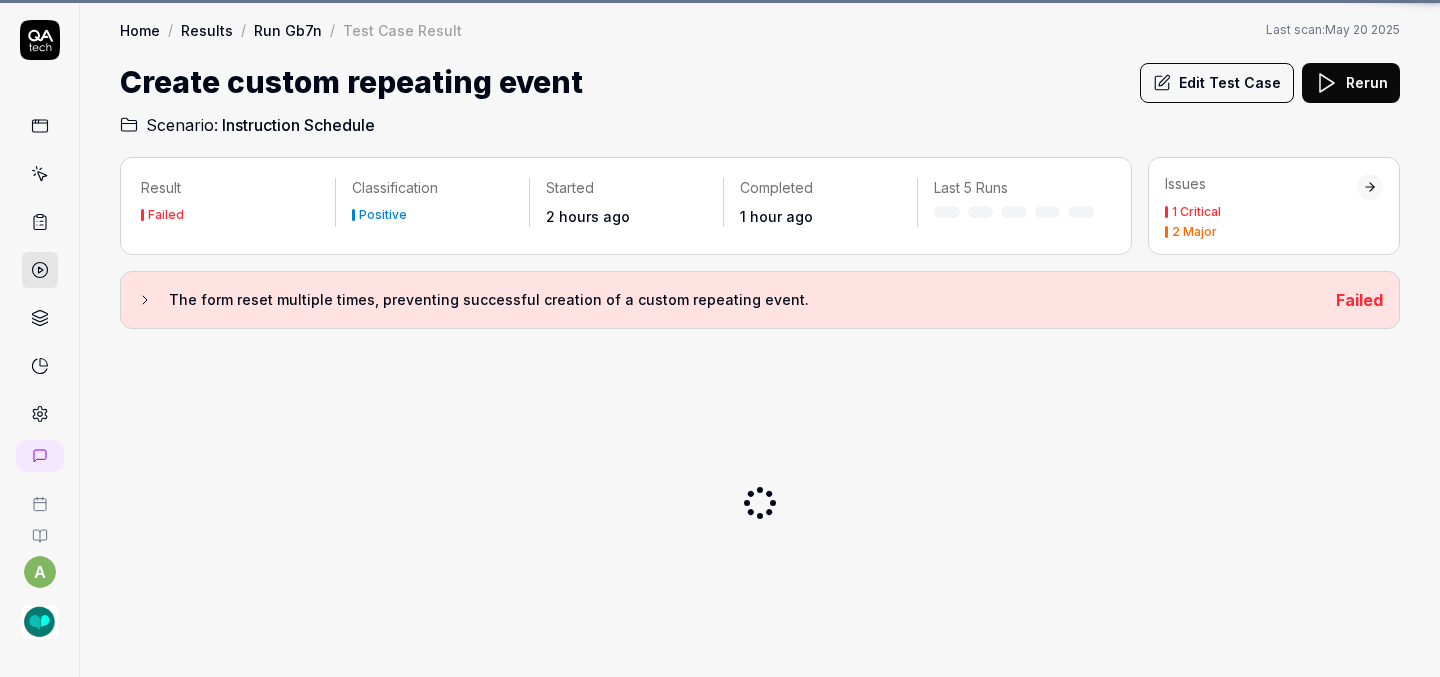 scroll, scrollTop: 0, scrollLeft: 0, axis: both 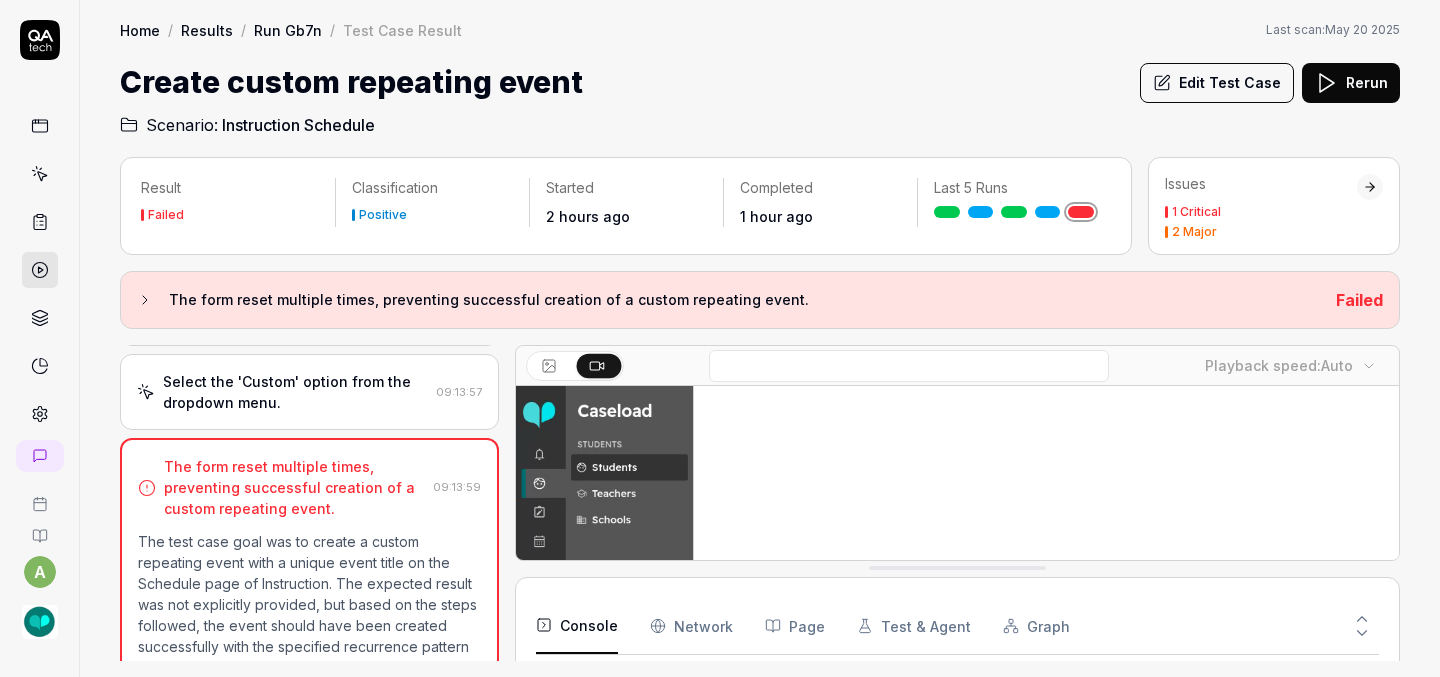 click at bounding box center (957, 662) 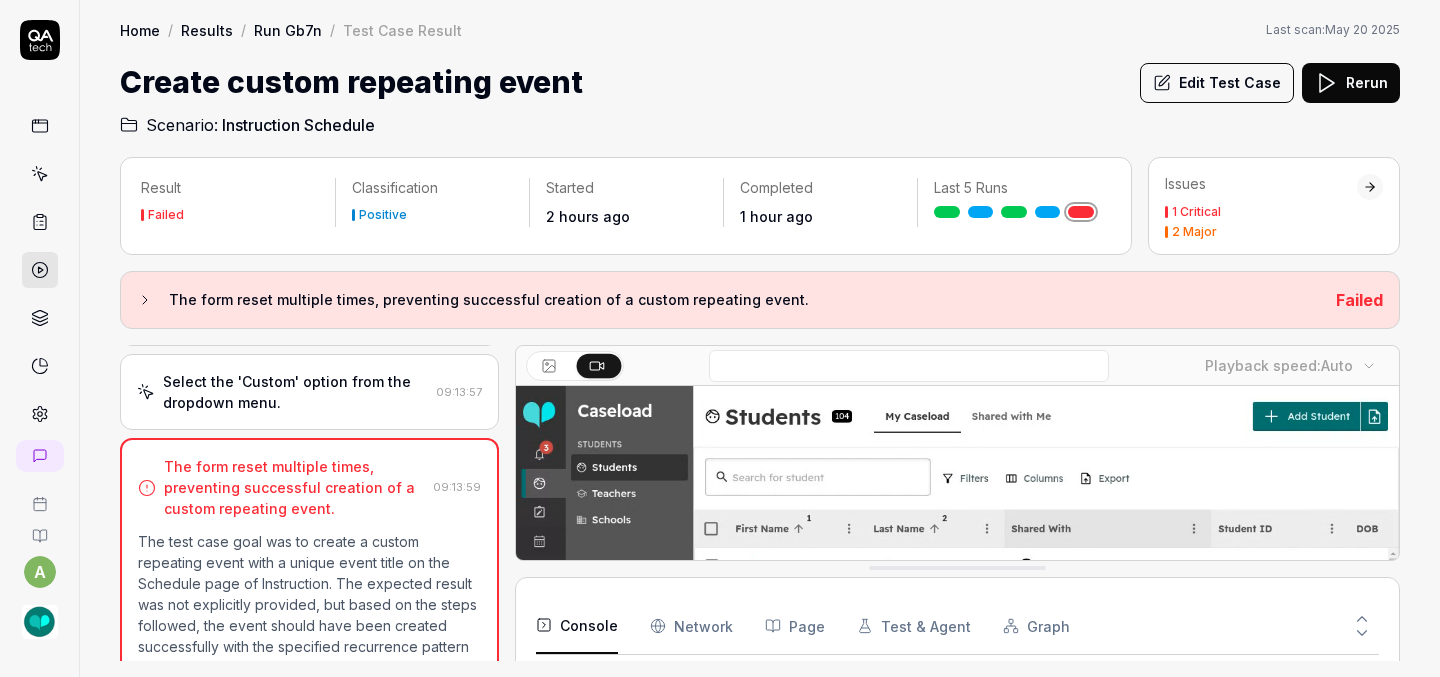 click at bounding box center (957, 662) 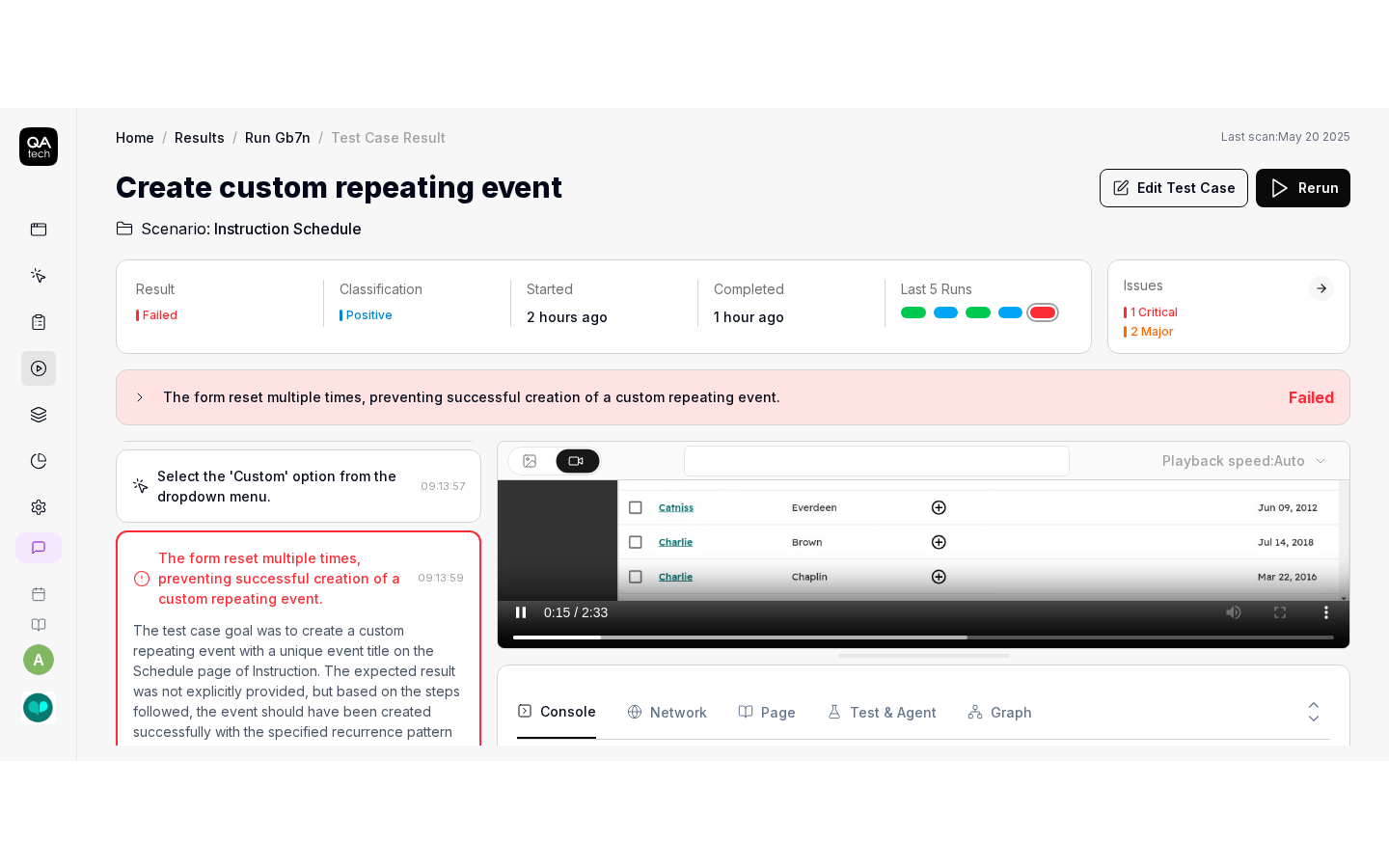scroll, scrollTop: 0, scrollLeft: 0, axis: both 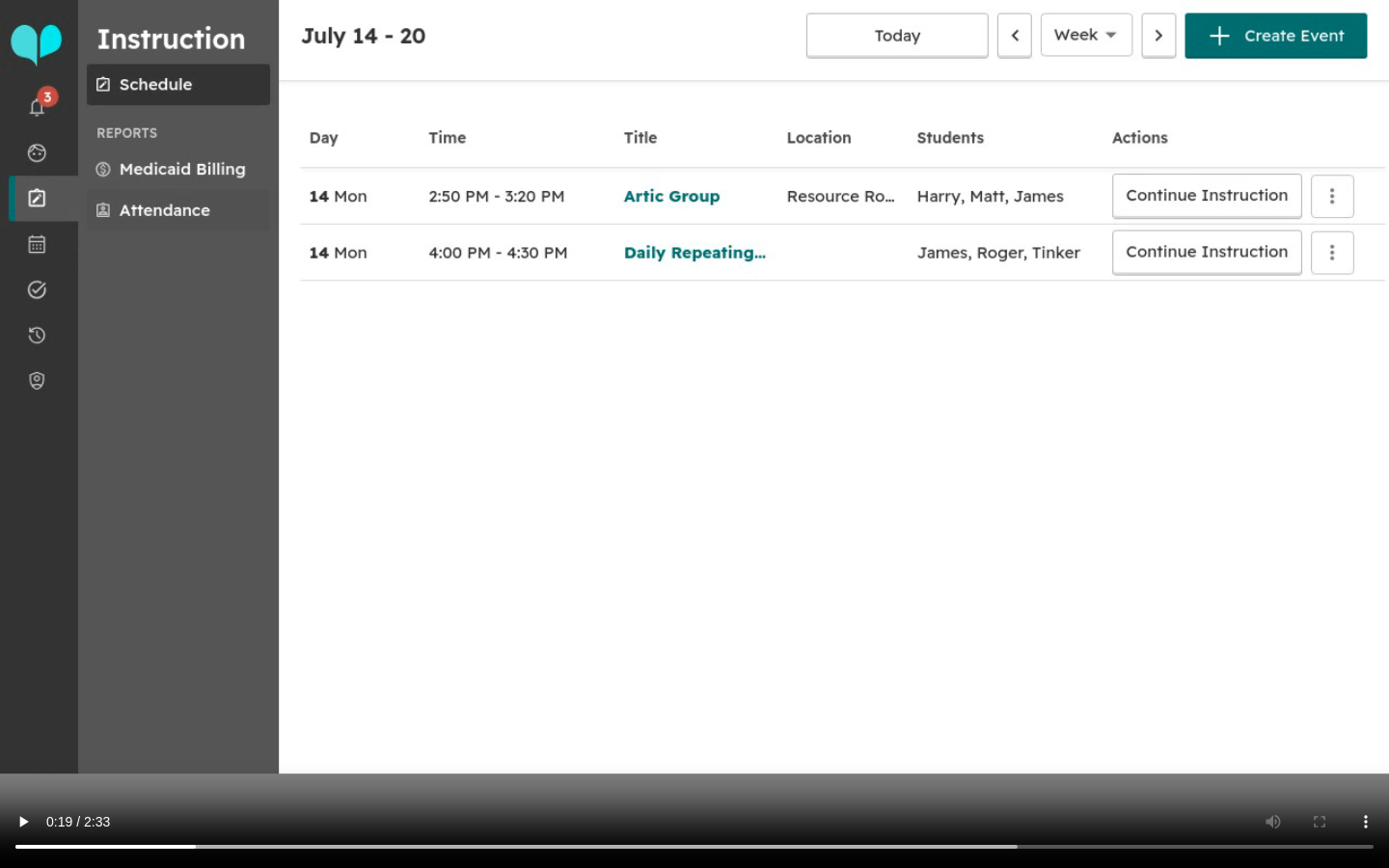type 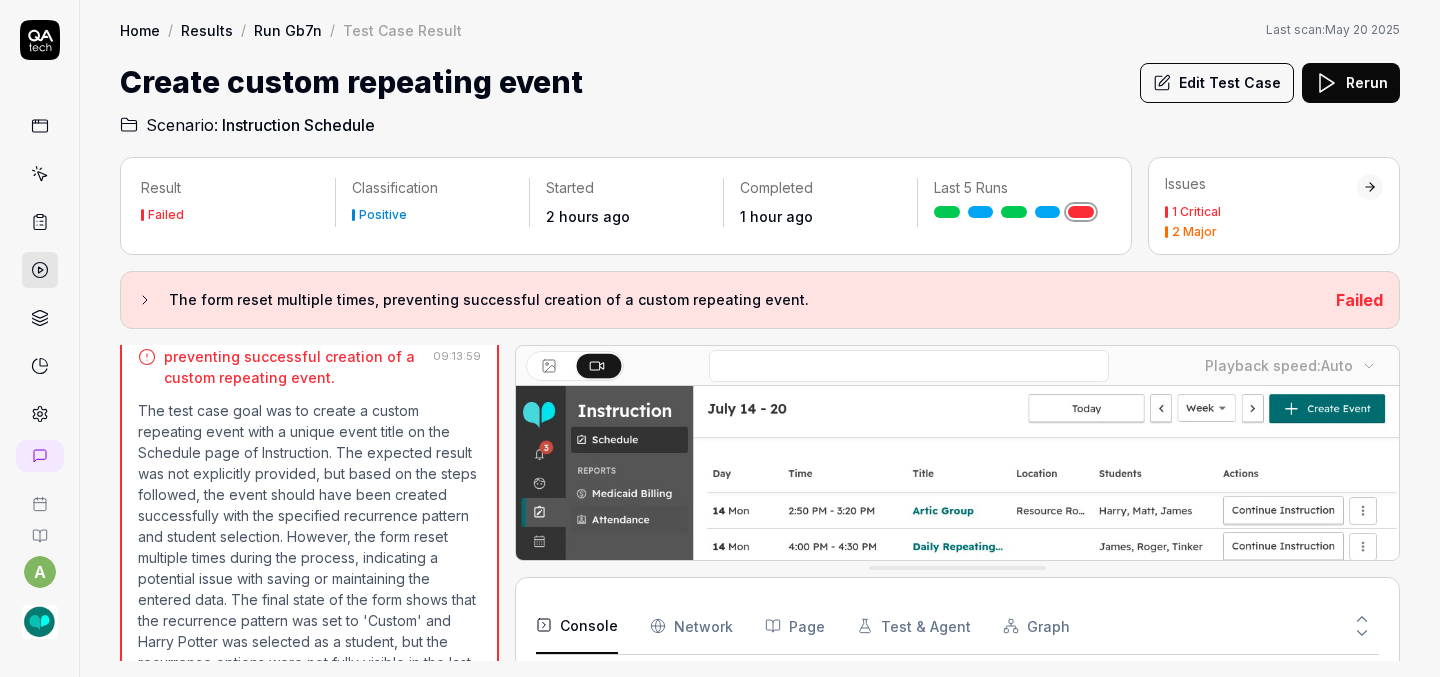 scroll, scrollTop: 4057, scrollLeft: 0, axis: vertical 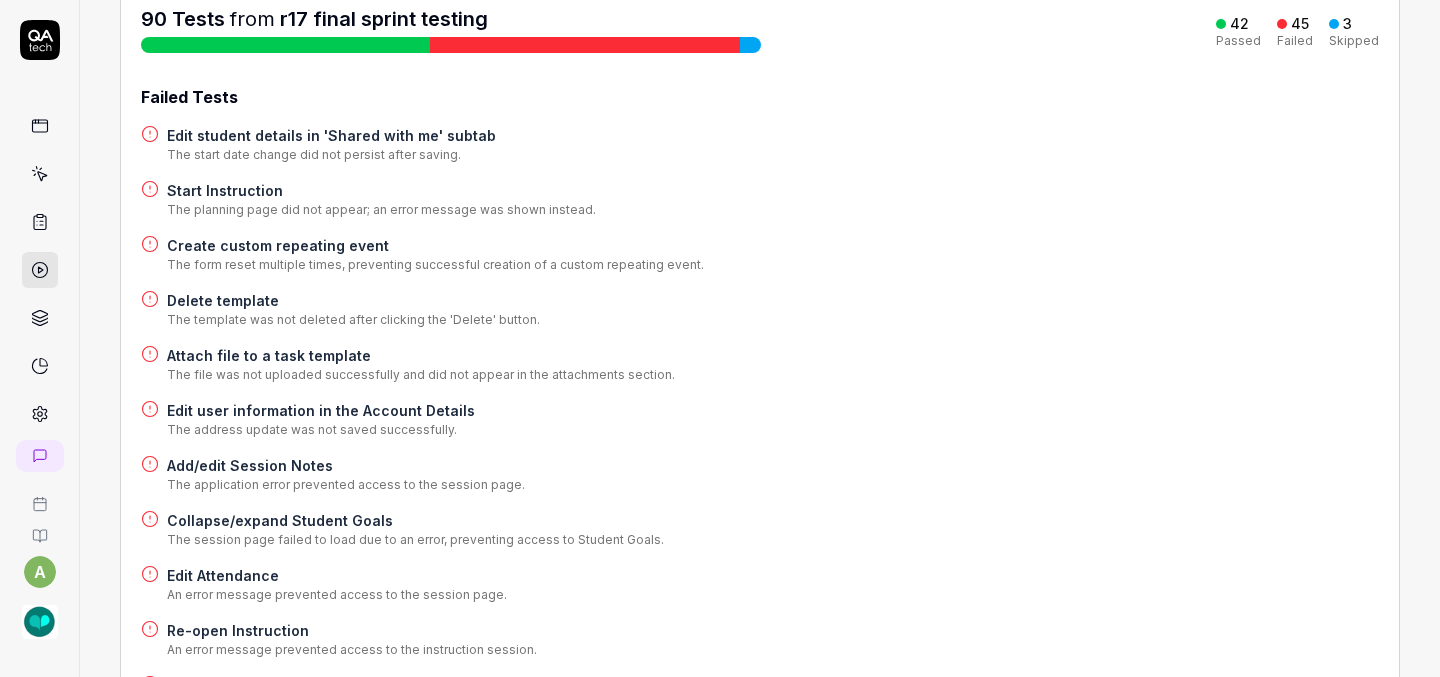 click on "Delete template" at bounding box center (353, 300) 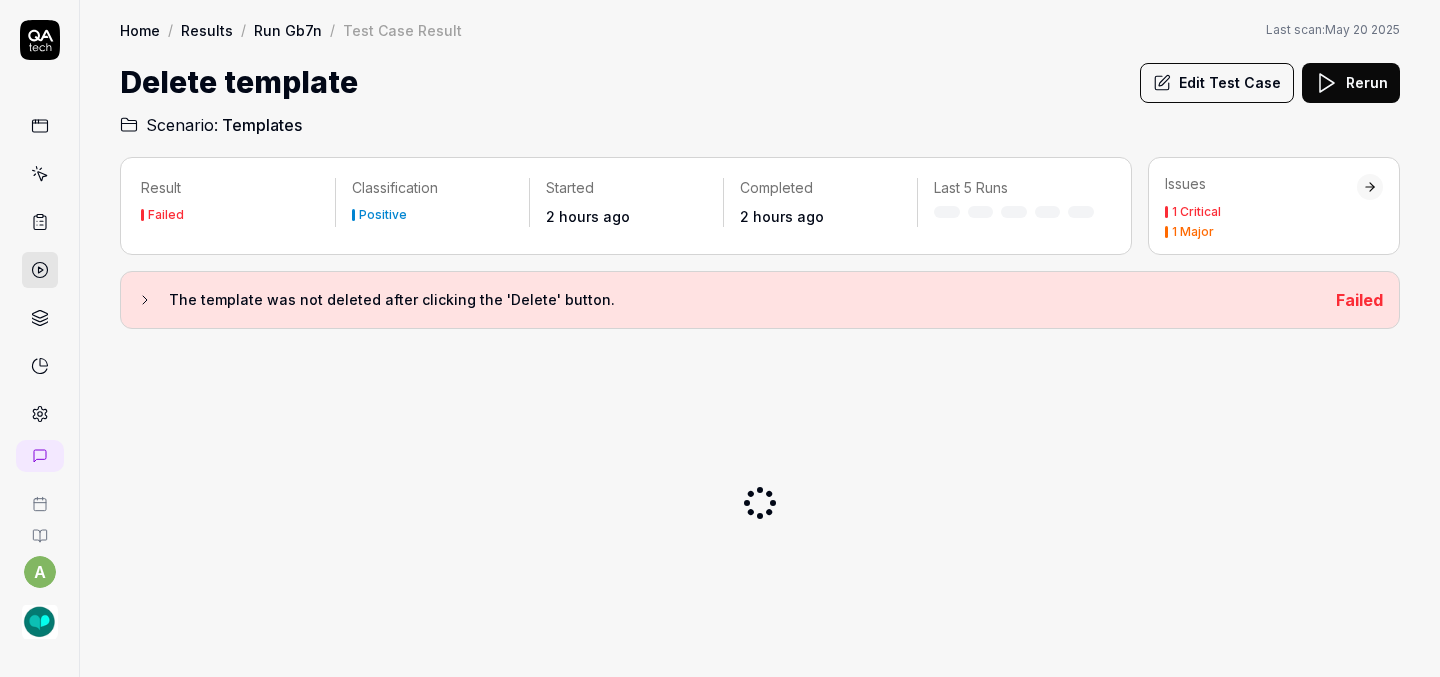 scroll, scrollTop: 0, scrollLeft: 0, axis: both 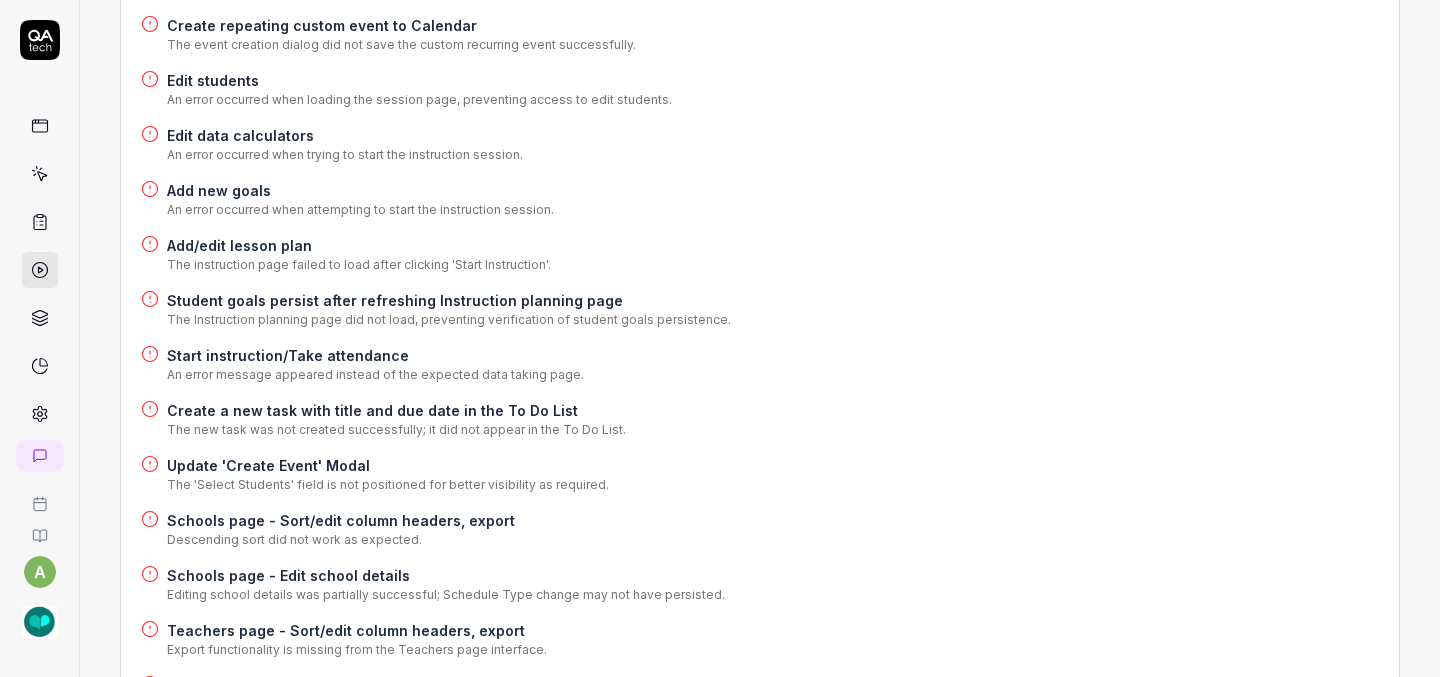 click on "Create a new task with title and due date in the To Do List" at bounding box center (396, 410) 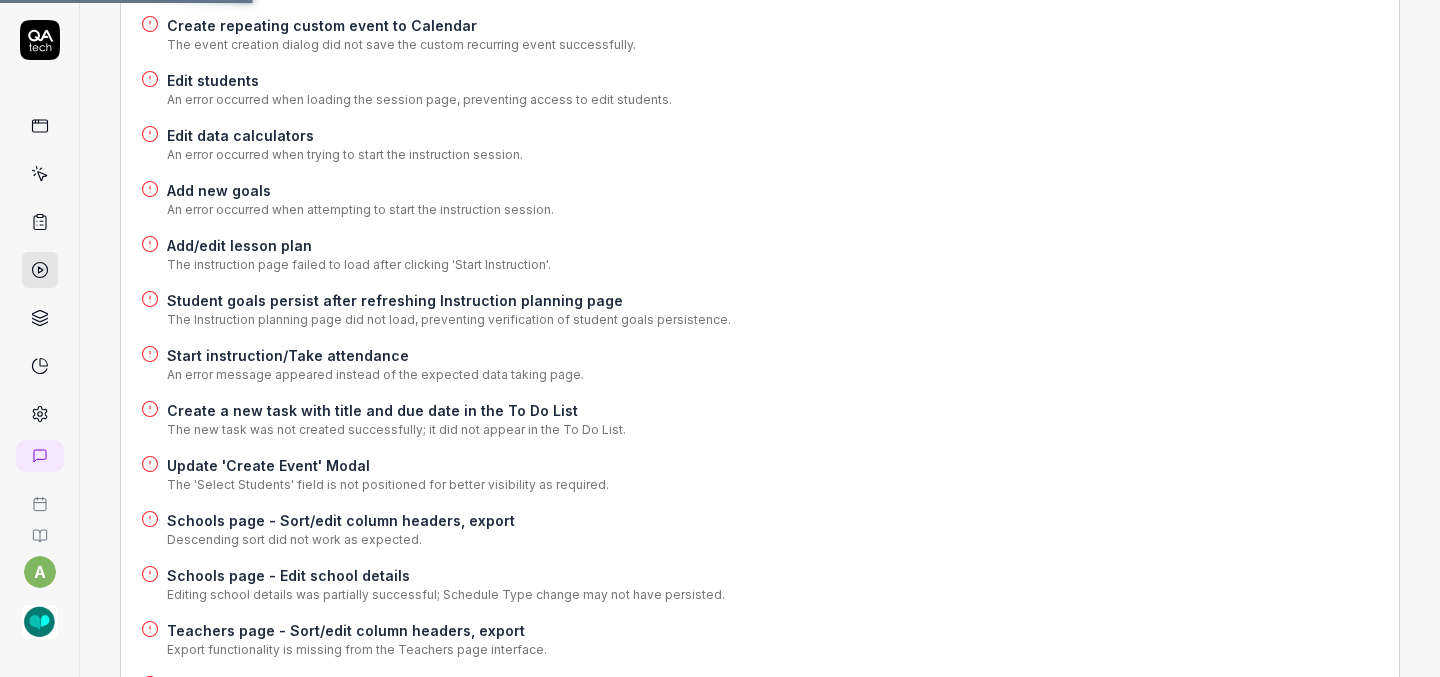 scroll, scrollTop: 0, scrollLeft: 0, axis: both 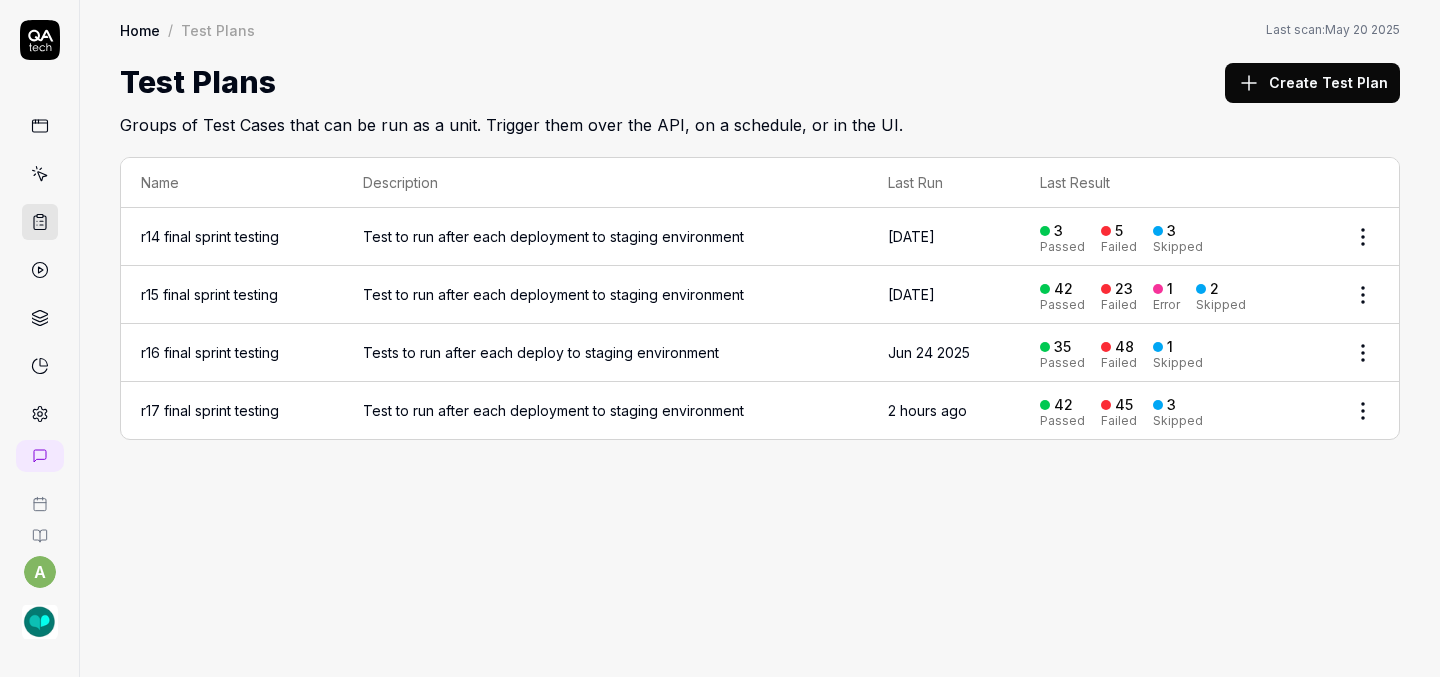 click on "r17 final sprint testing" at bounding box center (210, 410) 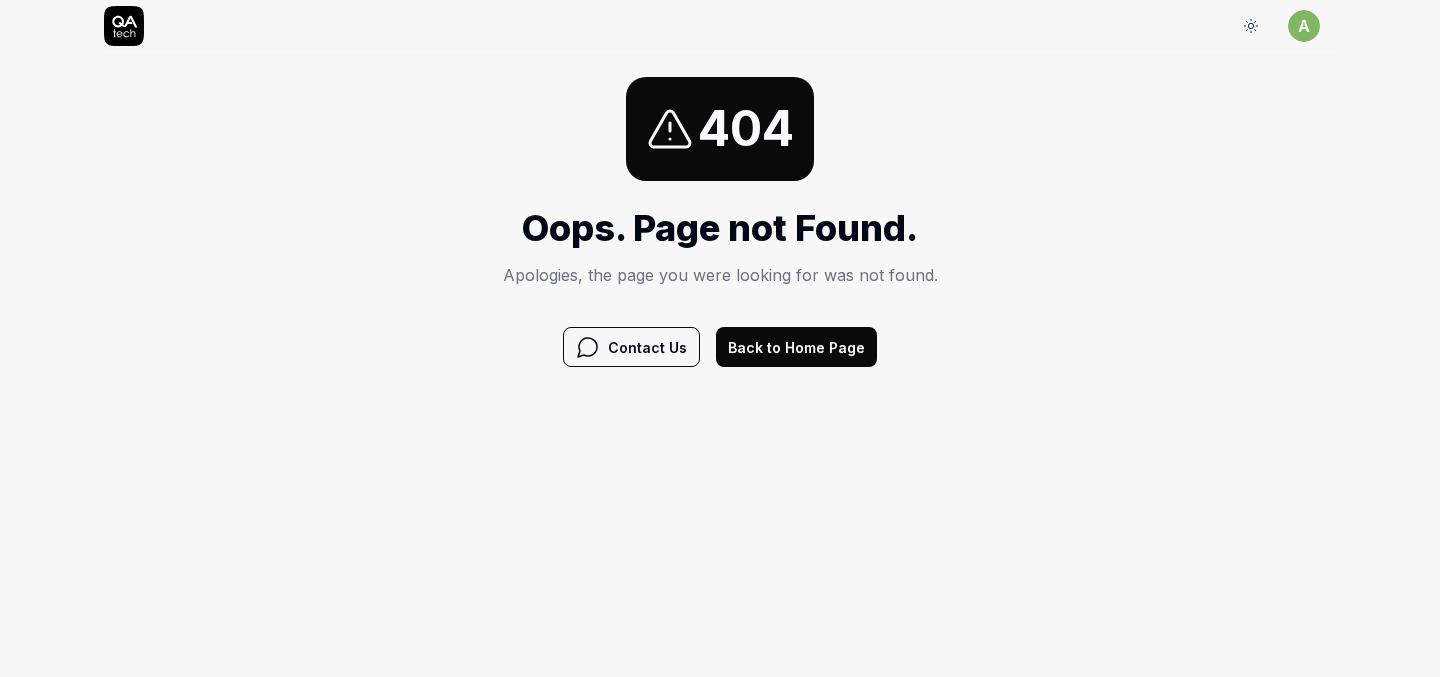 scroll, scrollTop: 0, scrollLeft: 0, axis: both 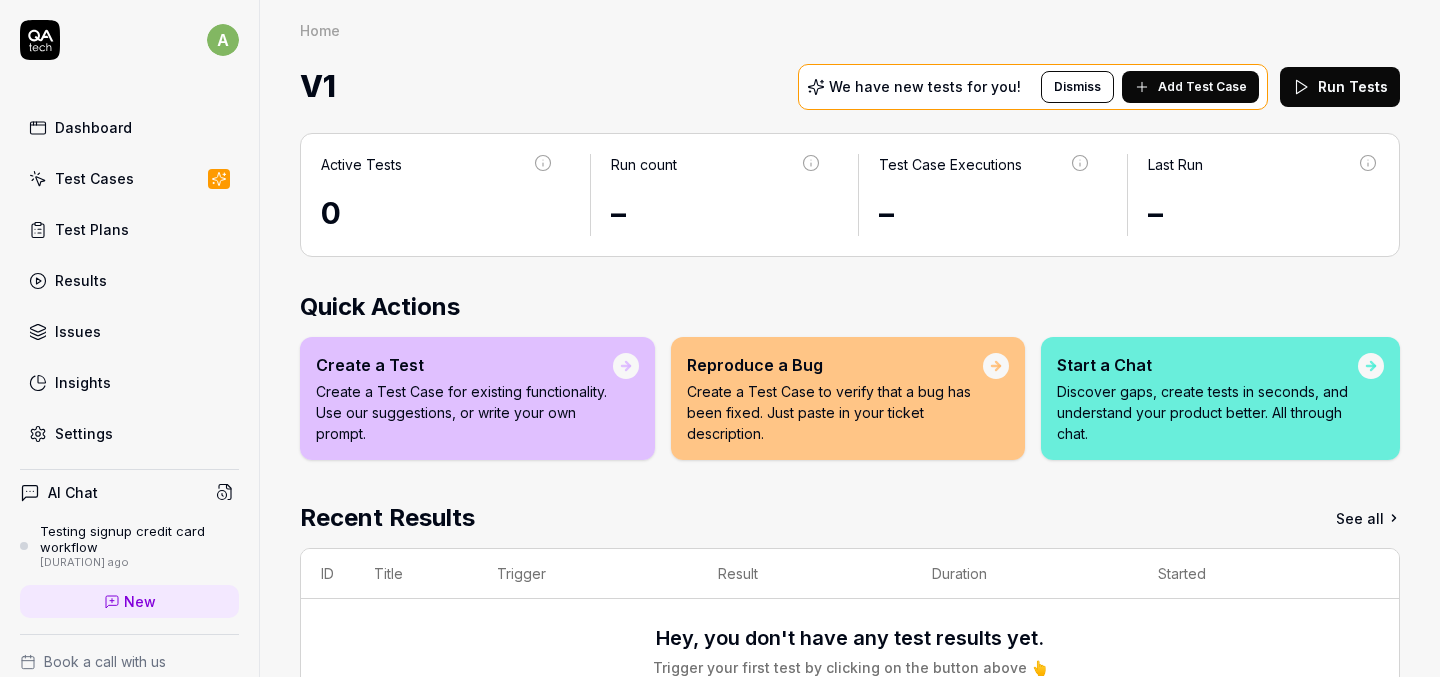 click on "Dashboard" at bounding box center (93, 127) 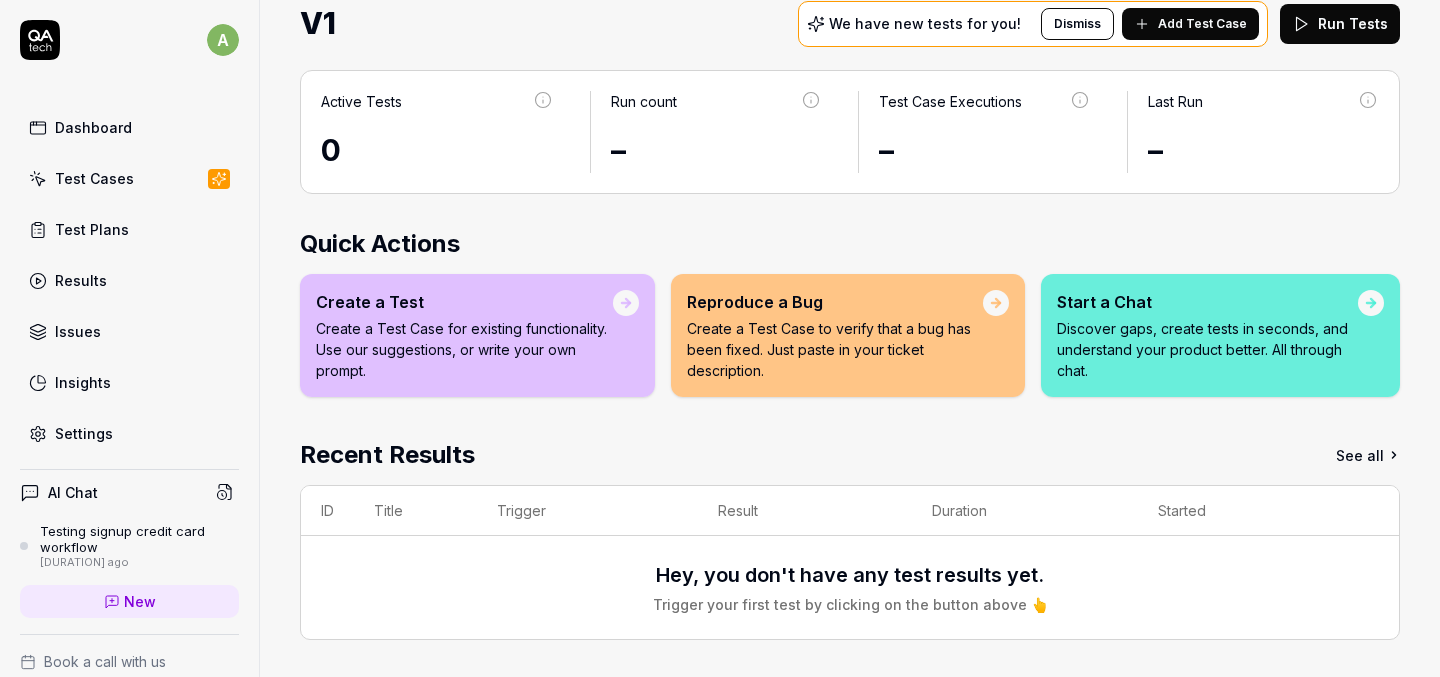 scroll, scrollTop: 0, scrollLeft: 0, axis: both 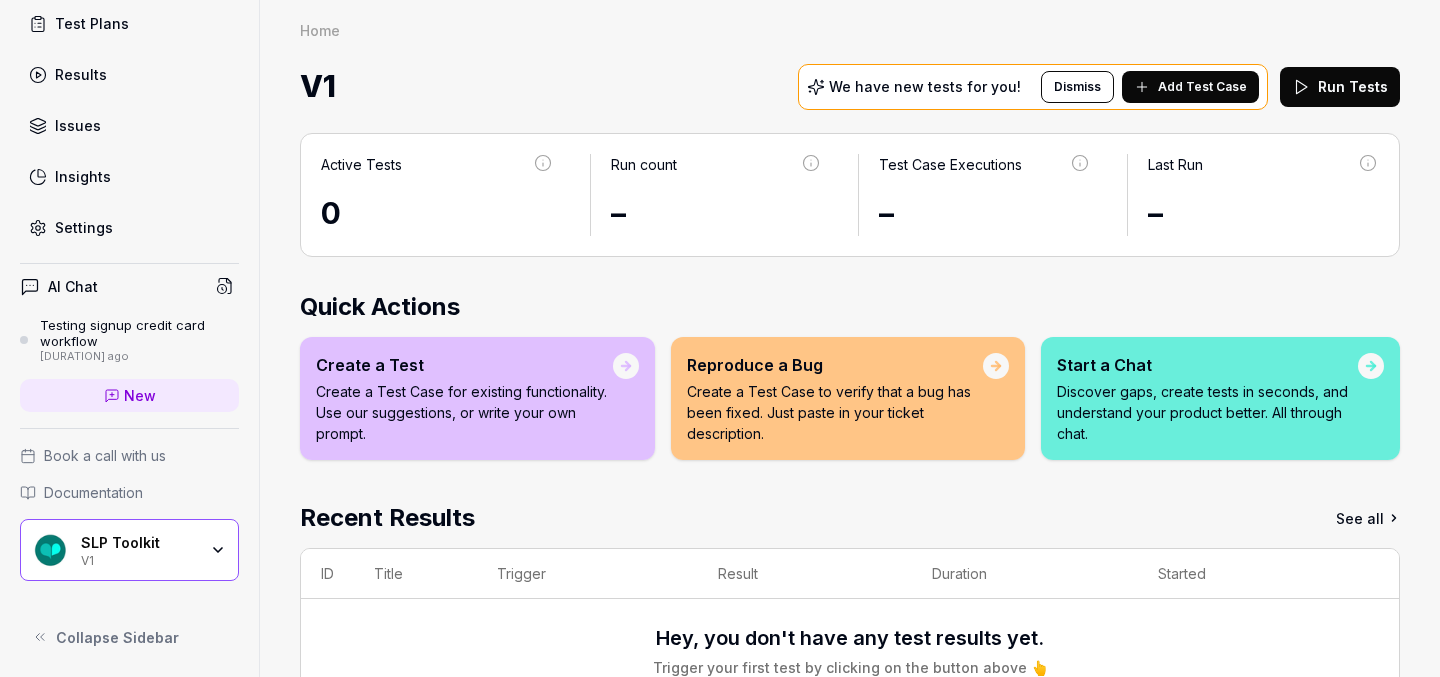 click on "SLP Toolkit" at bounding box center [139, 543] 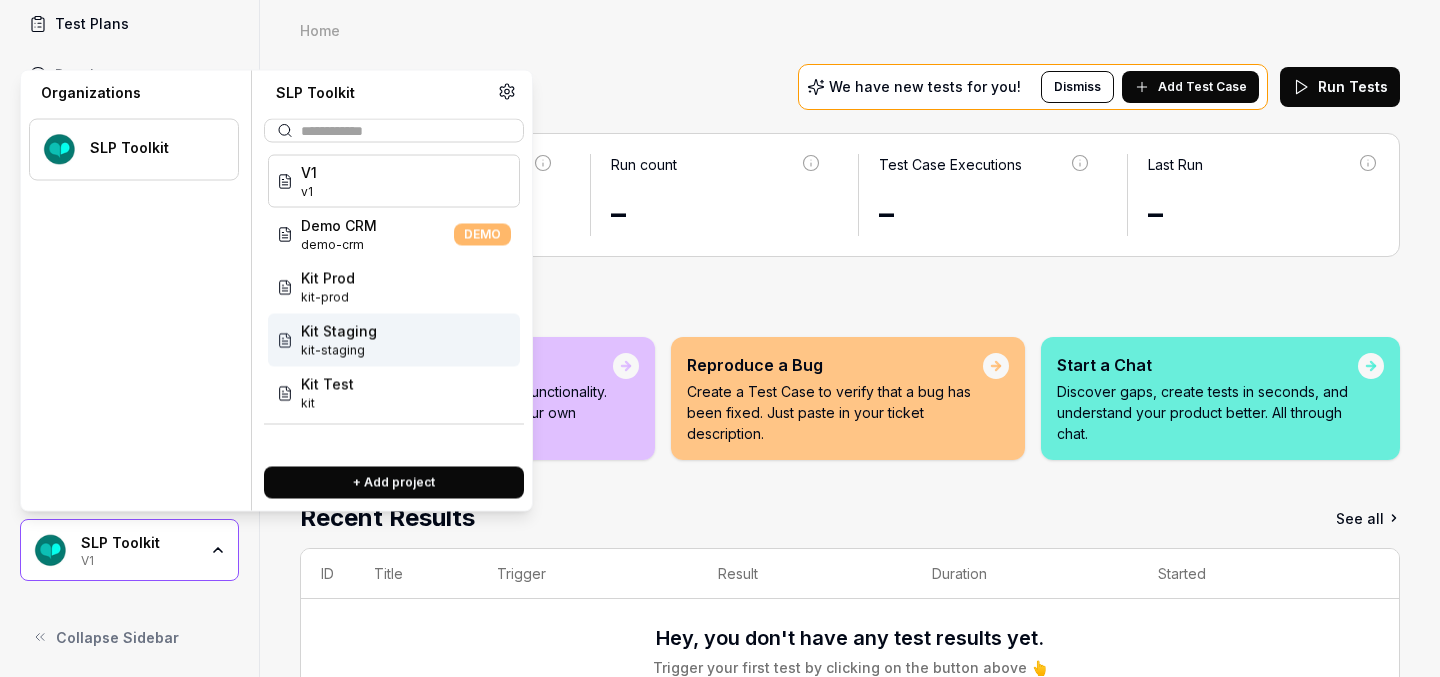 click on "Kit Staging kit-staging" at bounding box center (394, 340) 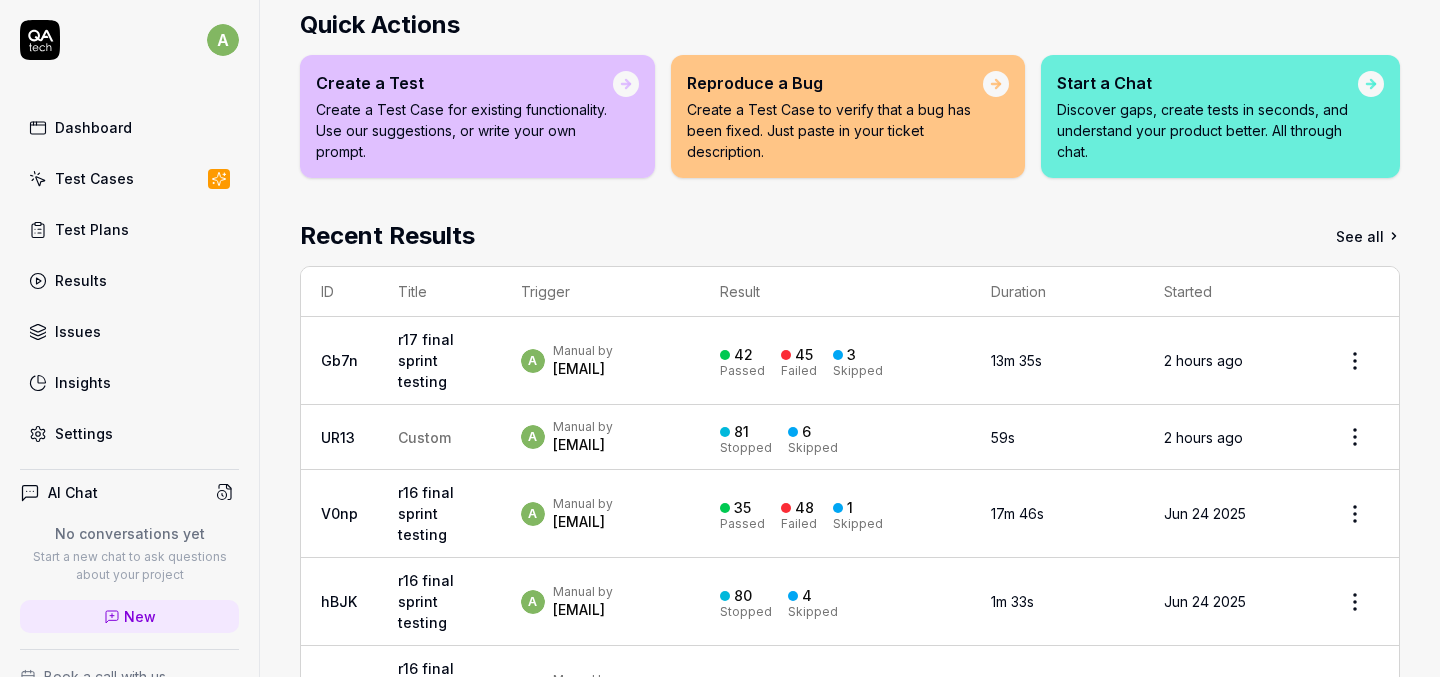 scroll, scrollTop: 363, scrollLeft: 0, axis: vertical 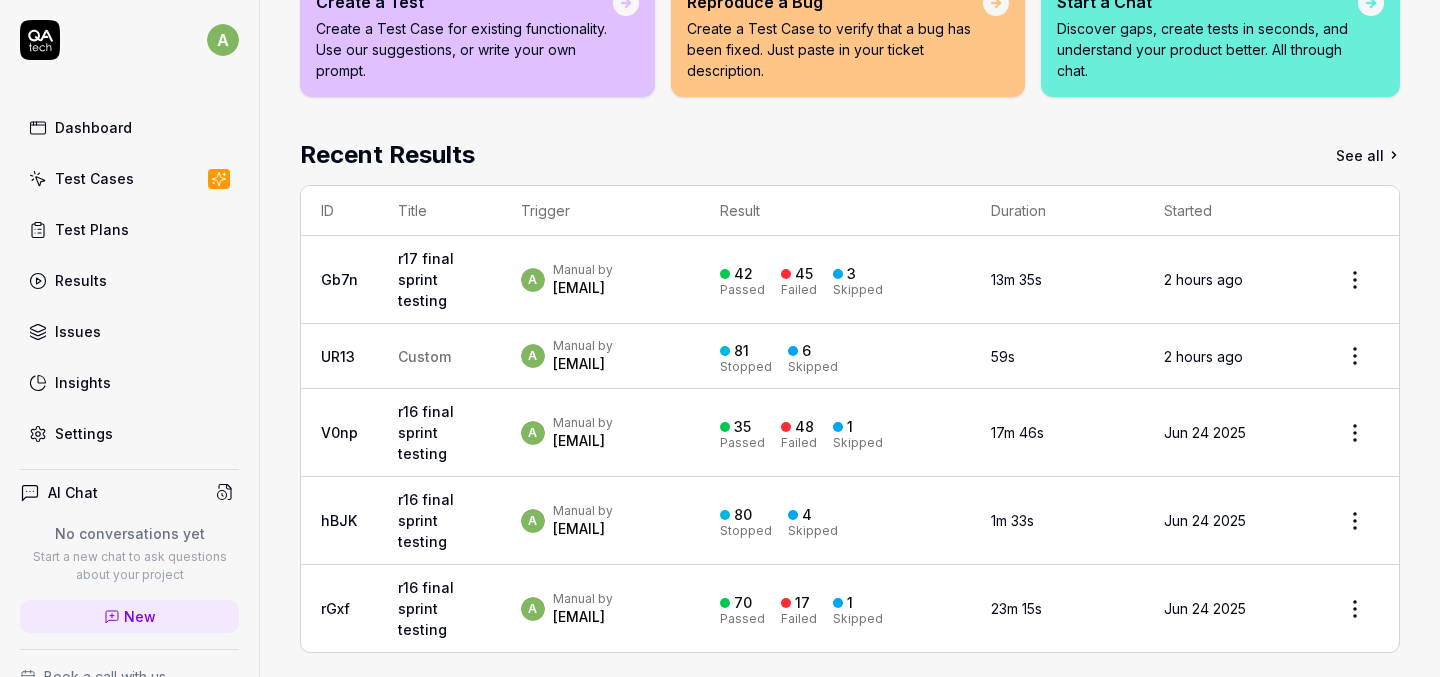 click on "a Manual by ashley@slptoolkit.com" at bounding box center (600, 280) 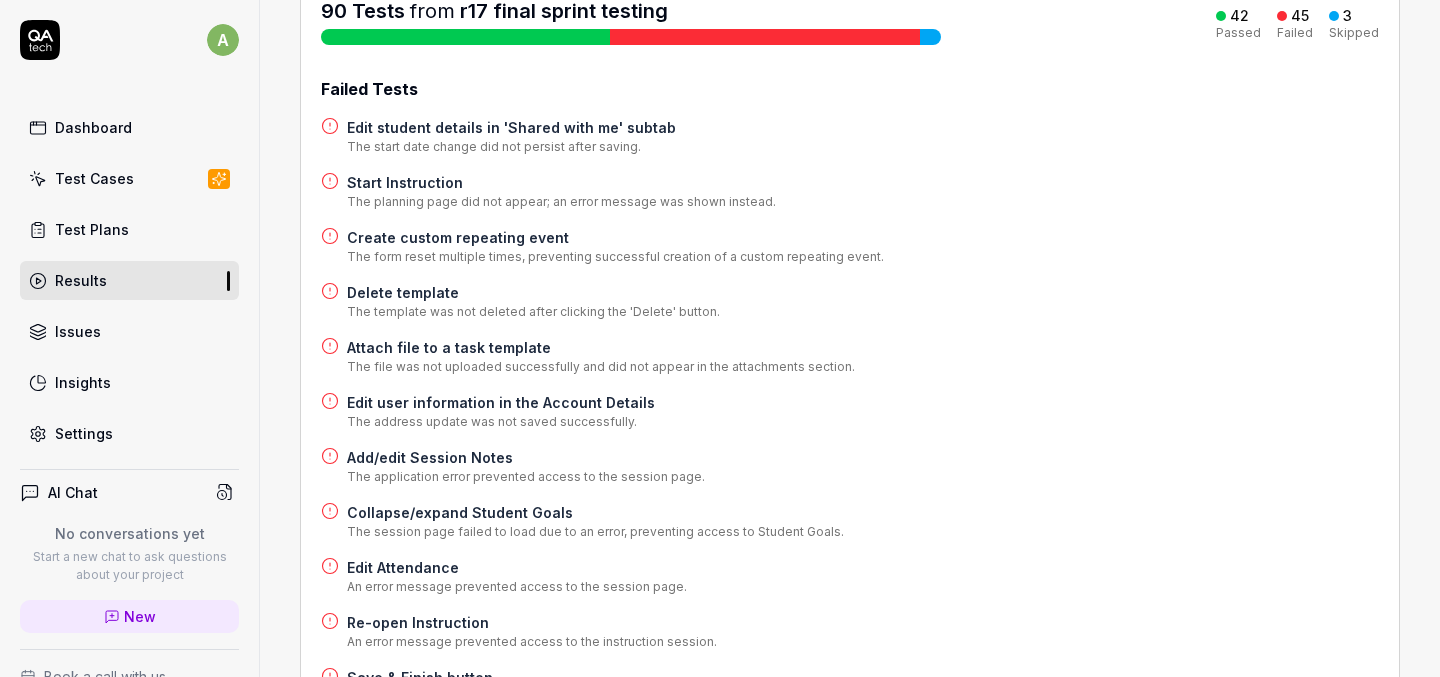 scroll, scrollTop: 261, scrollLeft: 0, axis: vertical 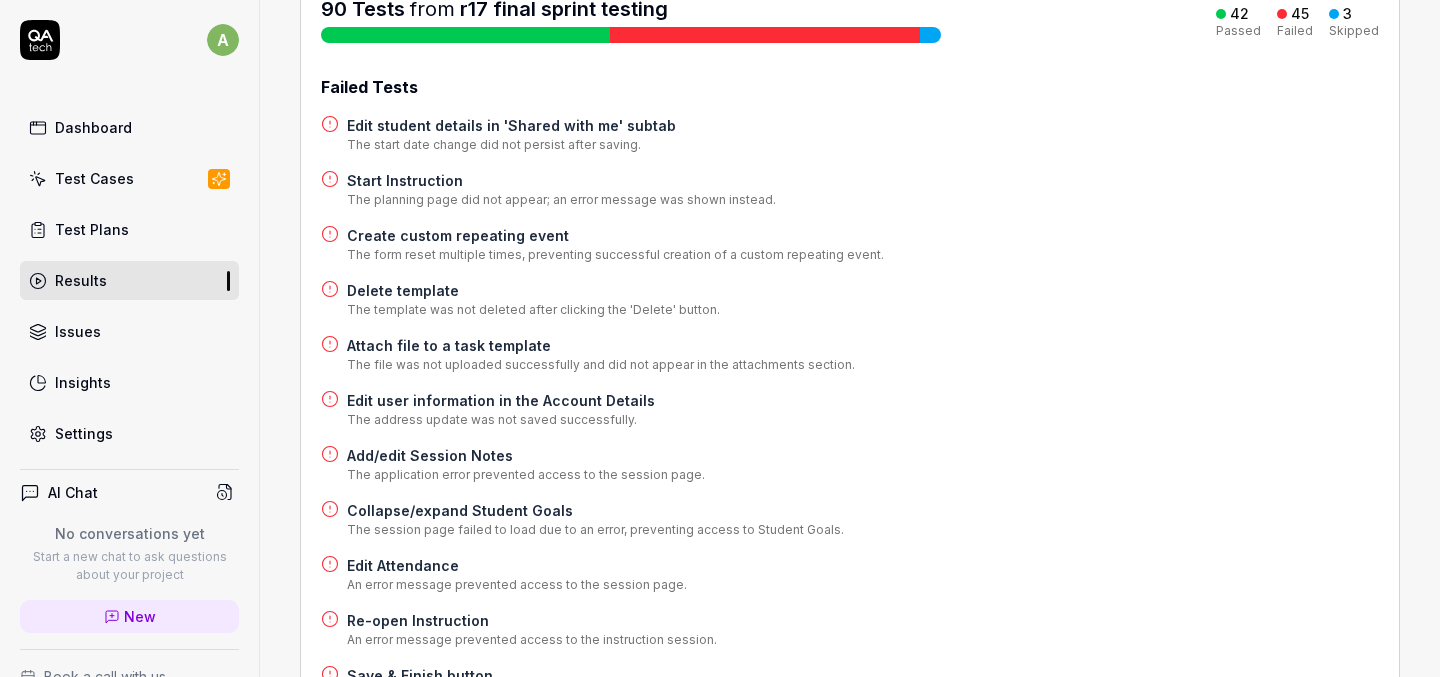 click on "Edit user information in the Account Details" at bounding box center [501, 400] 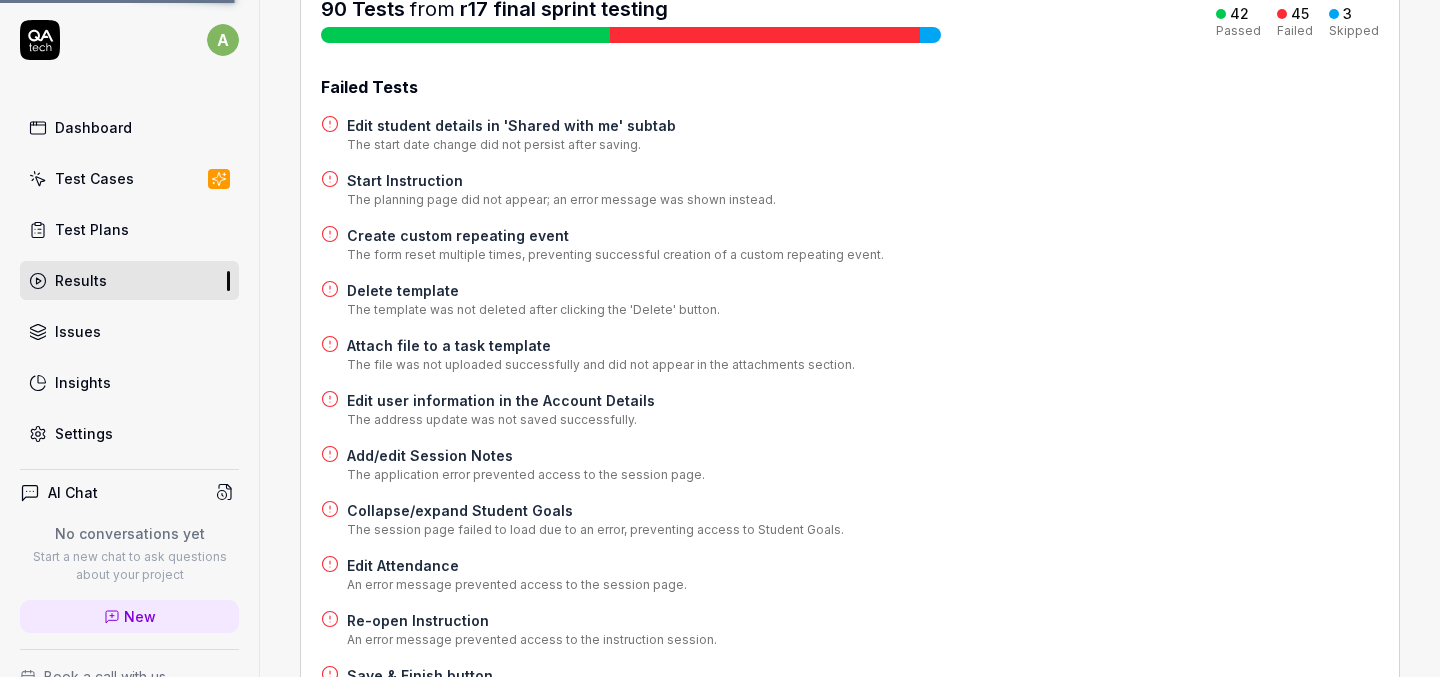 scroll, scrollTop: 0, scrollLeft: 0, axis: both 